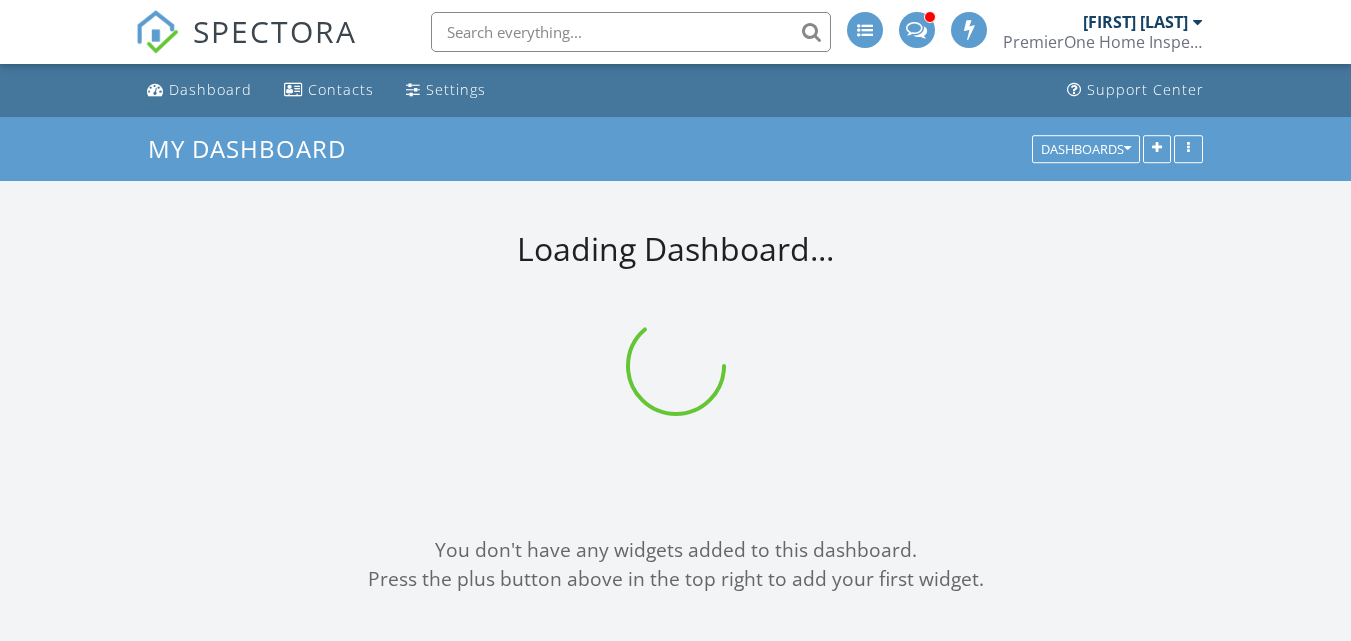 scroll, scrollTop: 0, scrollLeft: 0, axis: both 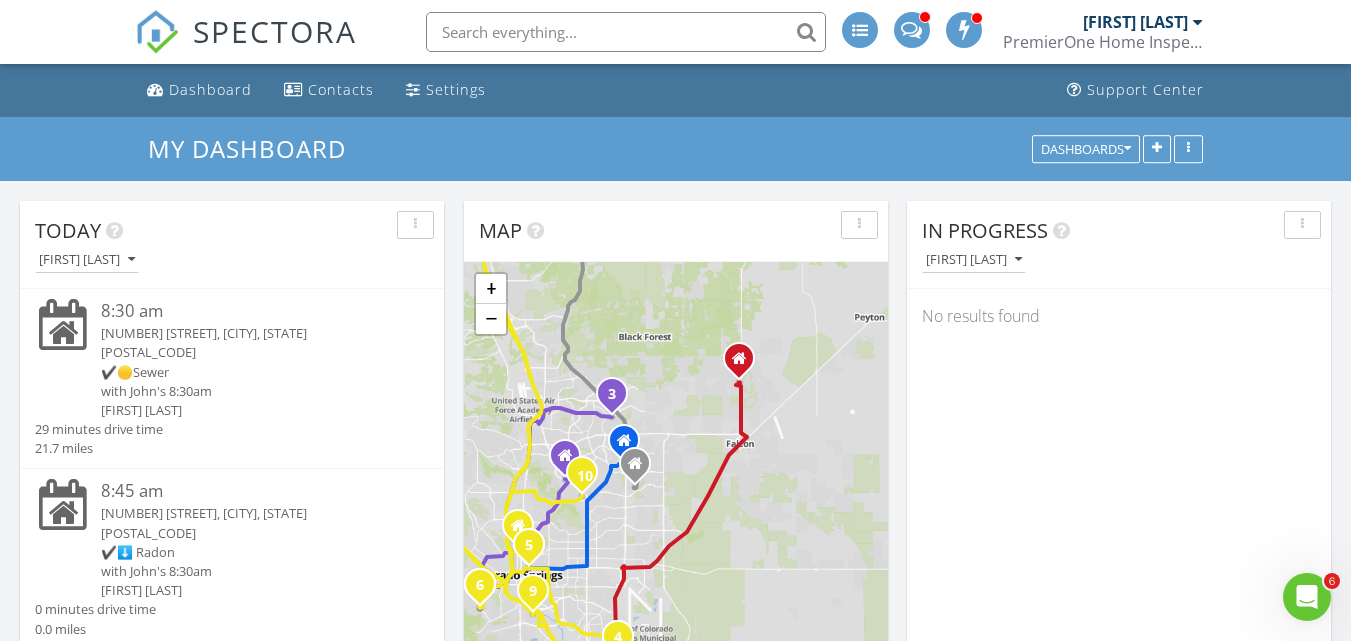 click on "[NUMBER] [STREET], [CITY], [STATE] [POSTAL_CODE]" at bounding box center [249, 343] 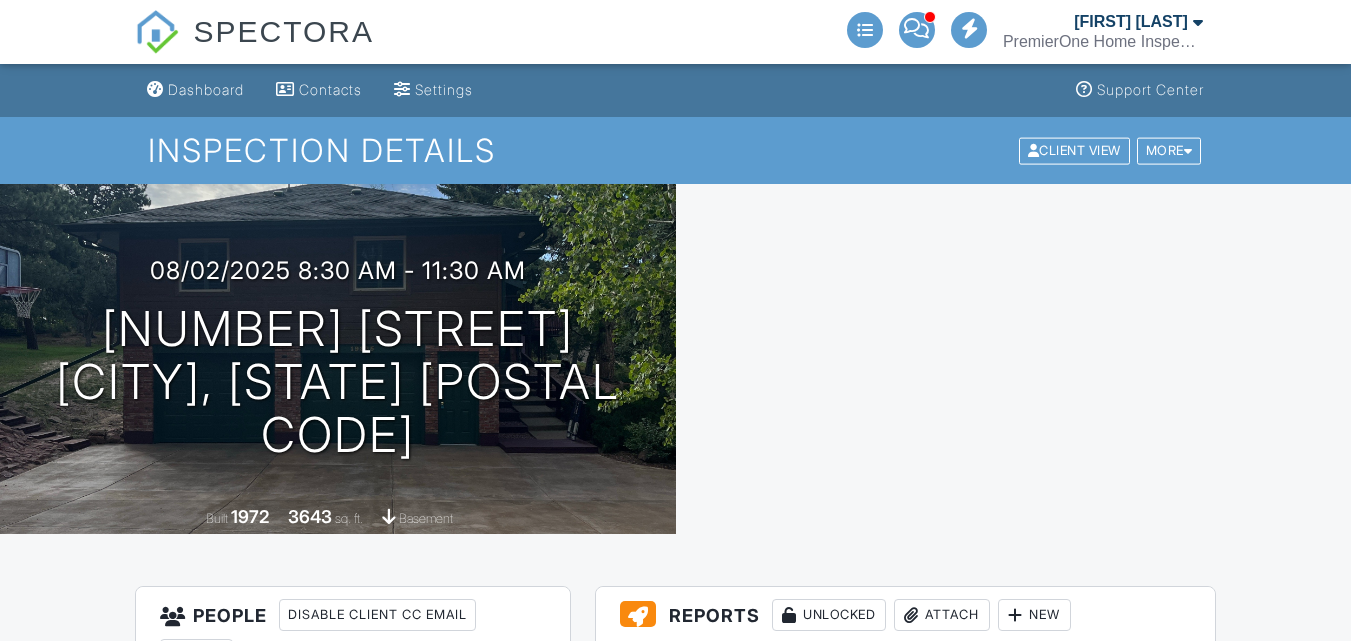 click at bounding box center [1159, 916] 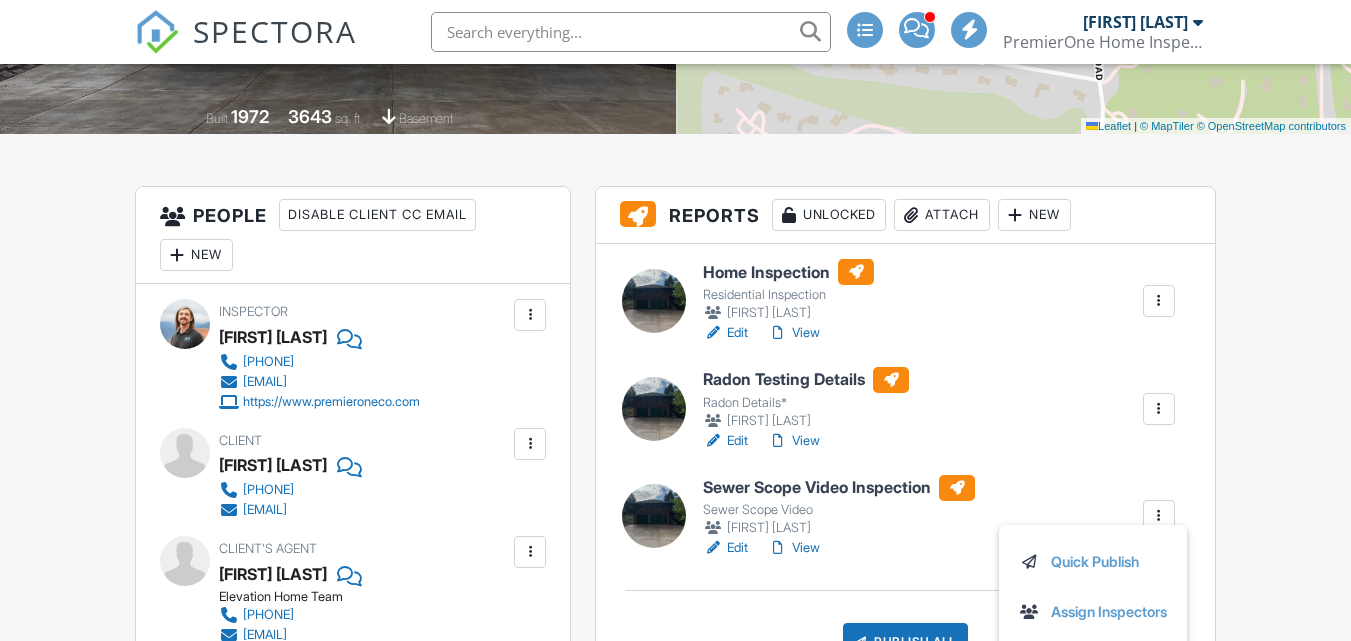 scroll, scrollTop: 400, scrollLeft: 0, axis: vertical 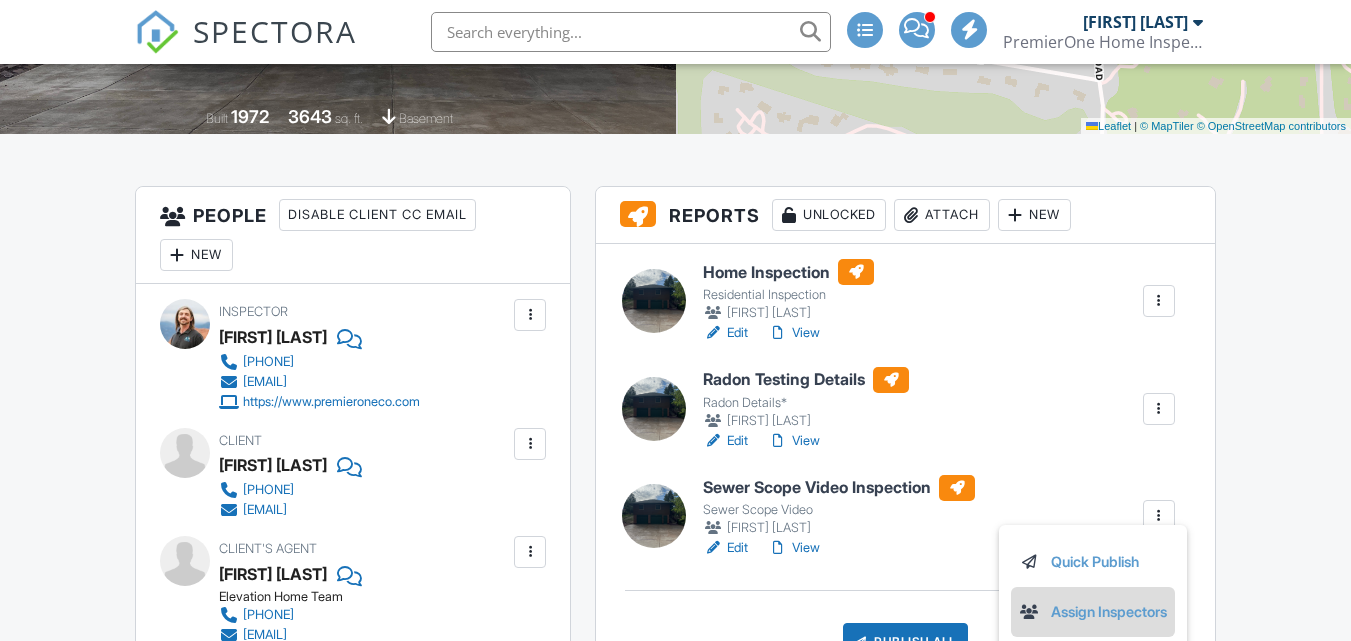 click on "Assign Inspectors" at bounding box center (1093, 612) 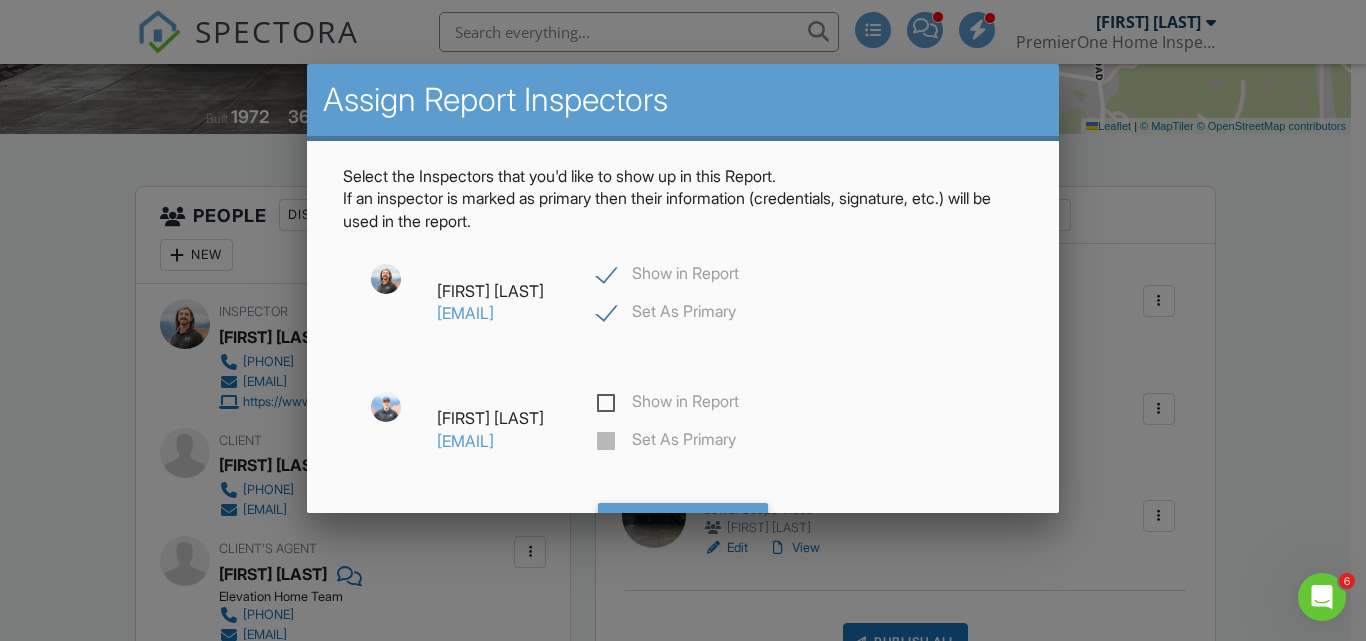 scroll, scrollTop: 0, scrollLeft: 0, axis: both 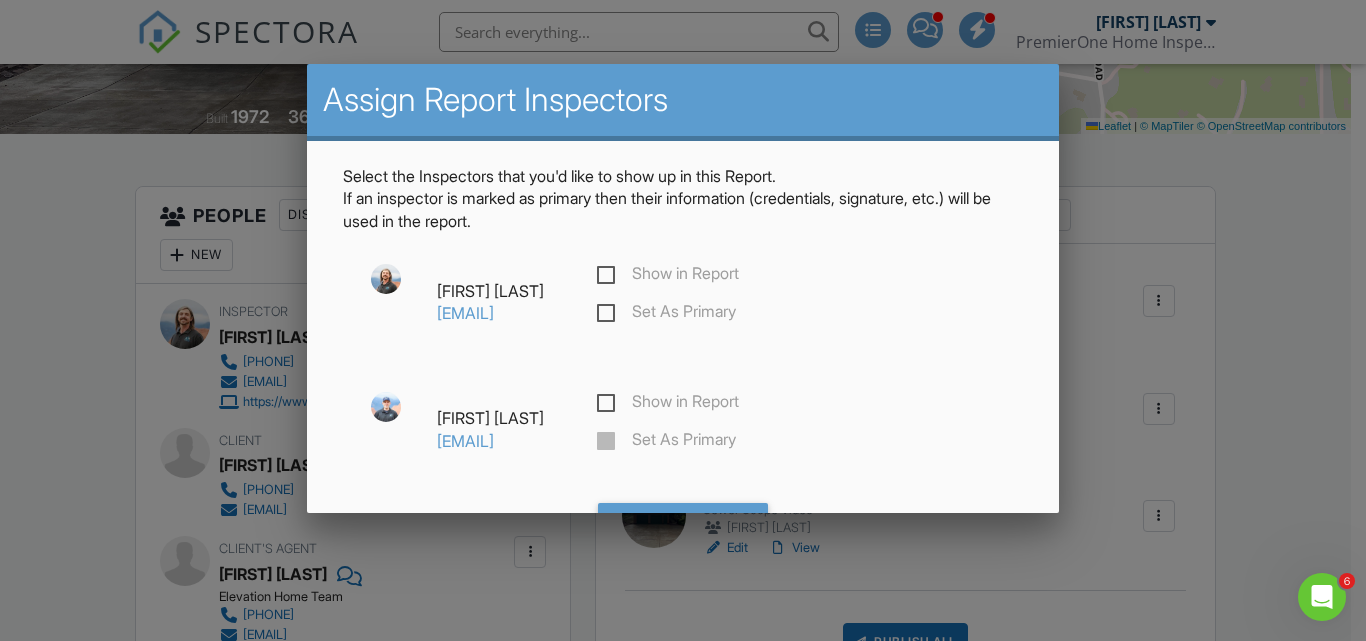 checkbox on "false" 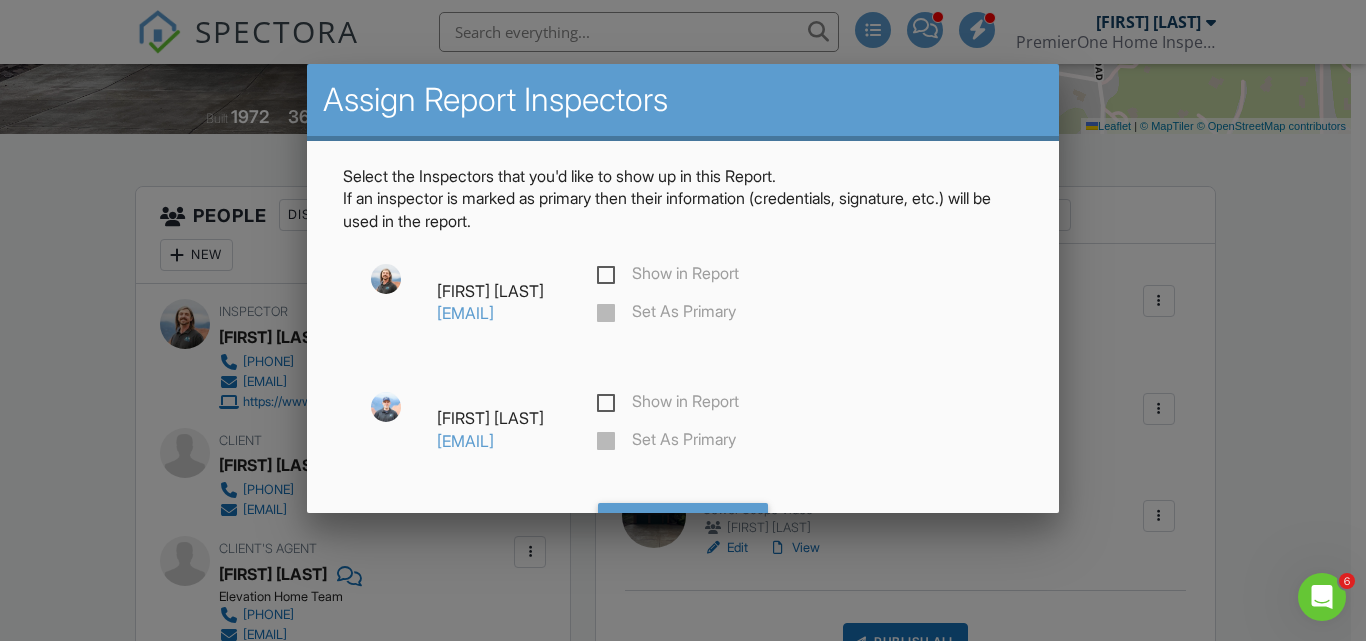 click on "Show in Report" at bounding box center (668, 404) 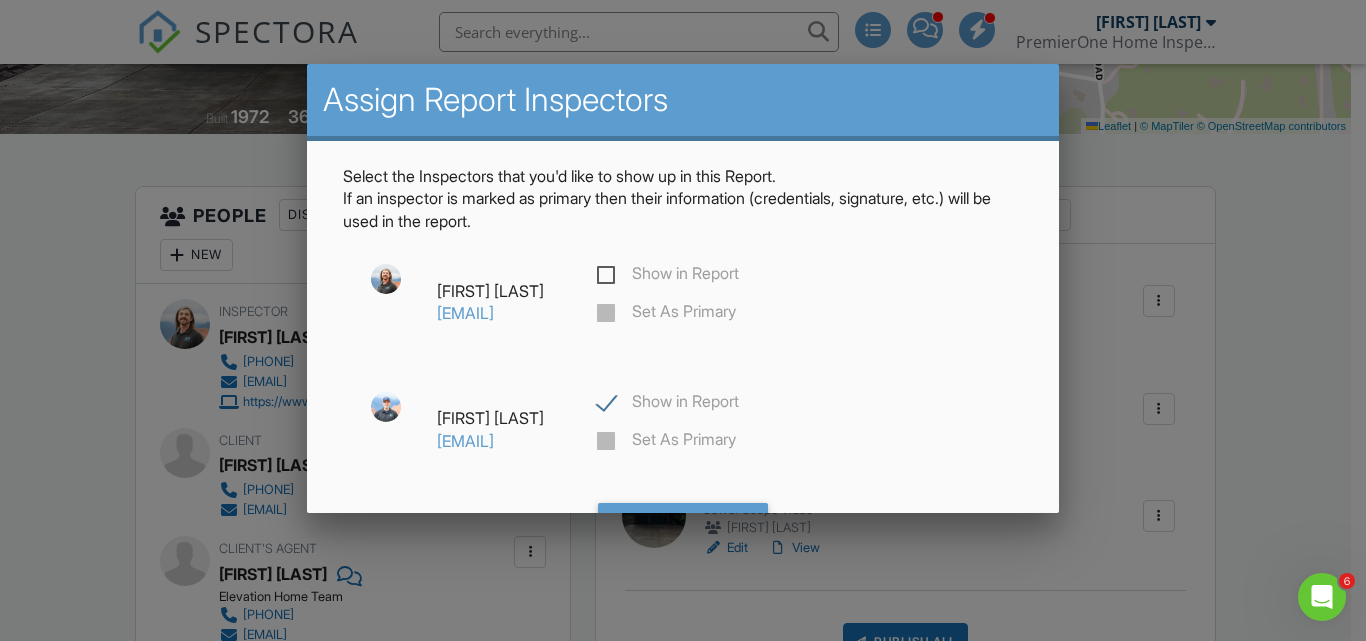 checkbox on "true" 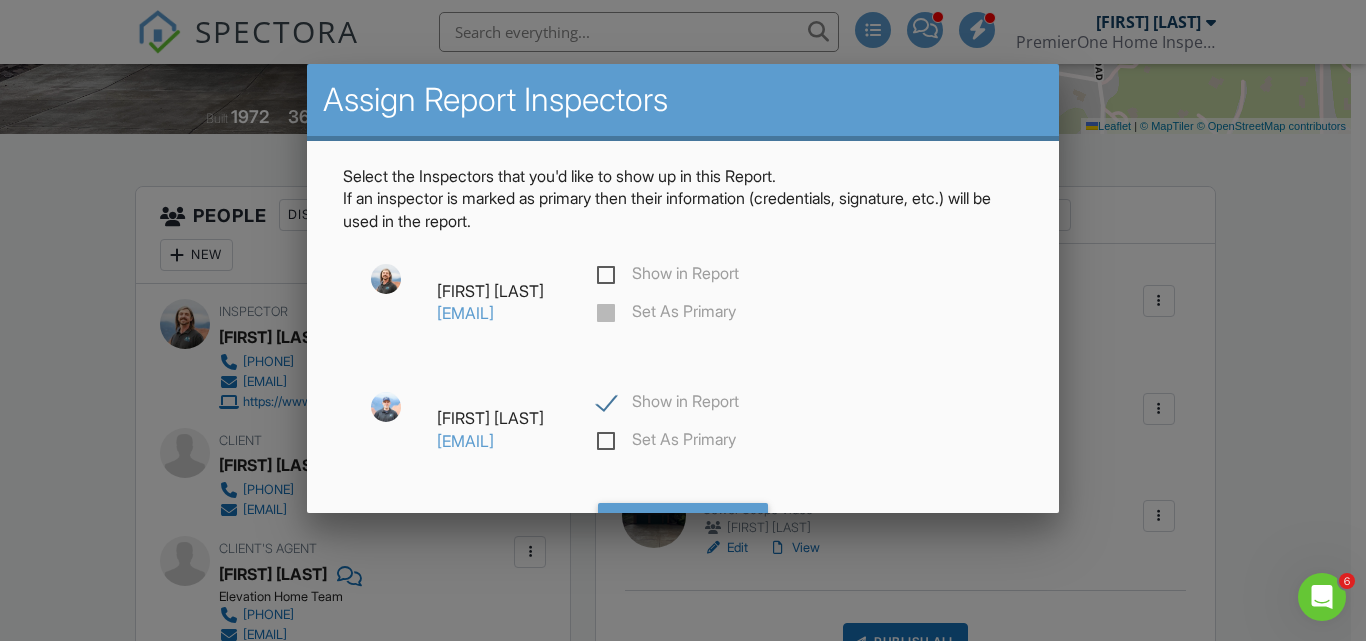 scroll, scrollTop: 103, scrollLeft: 0, axis: vertical 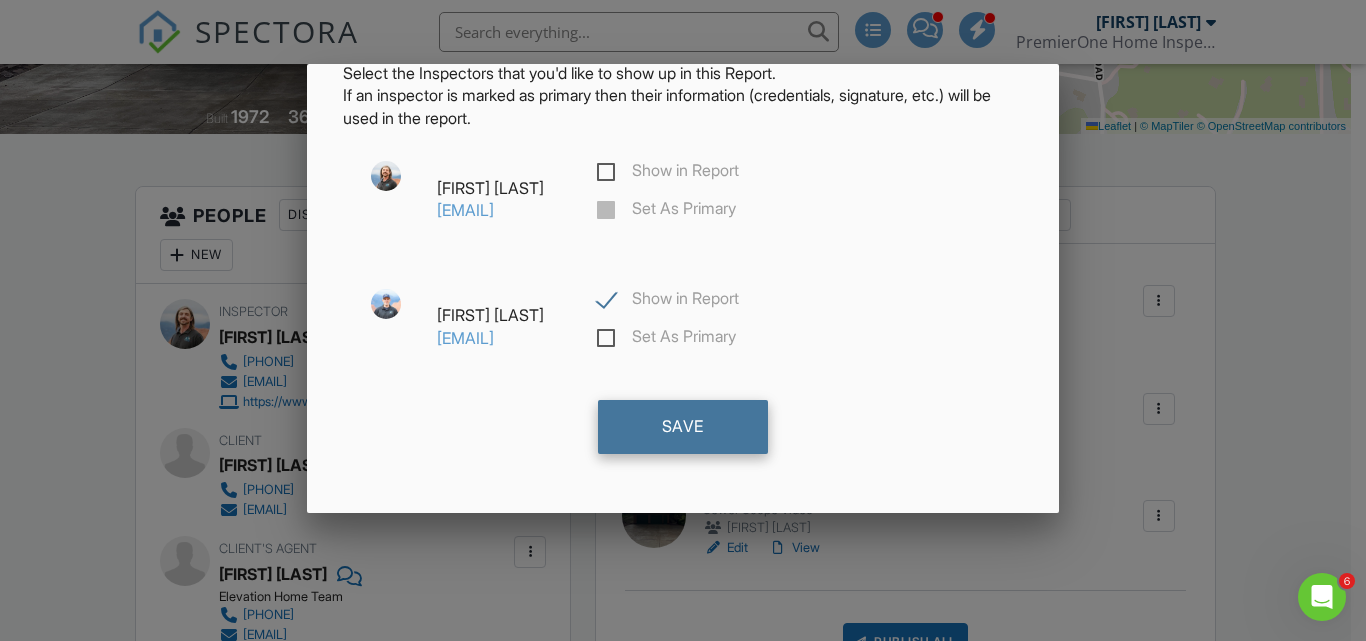 click on "Save" at bounding box center [683, 427] 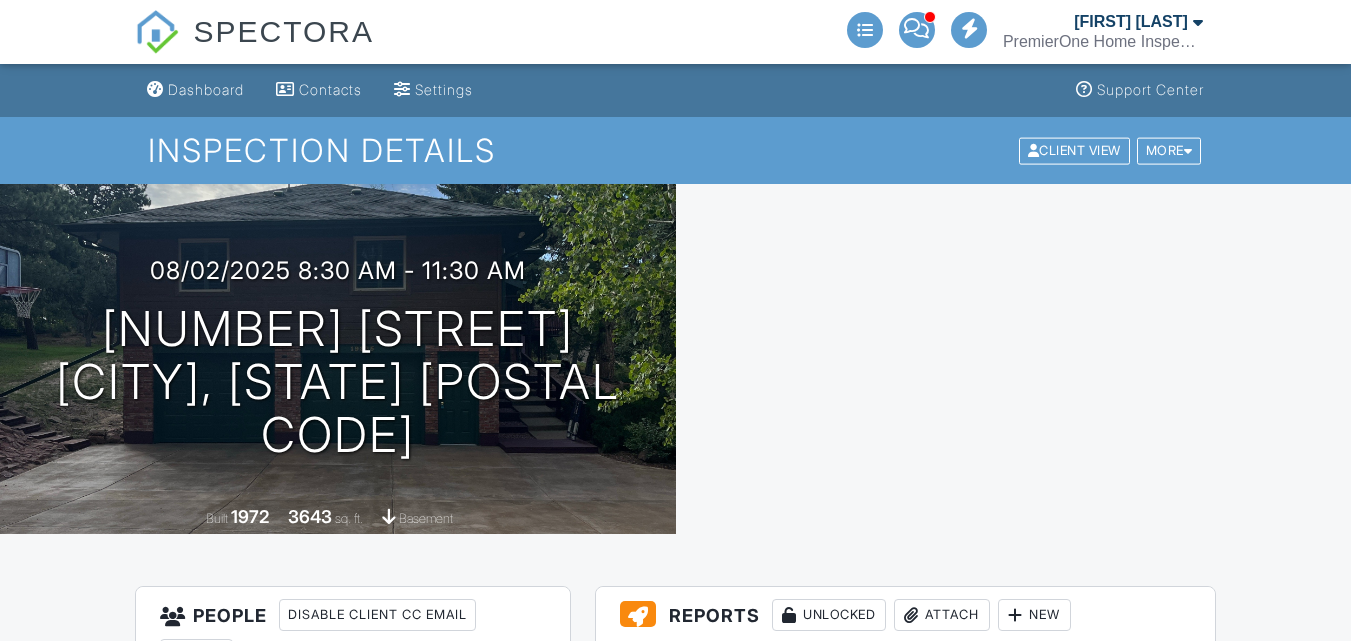 scroll, scrollTop: 352, scrollLeft: 0, axis: vertical 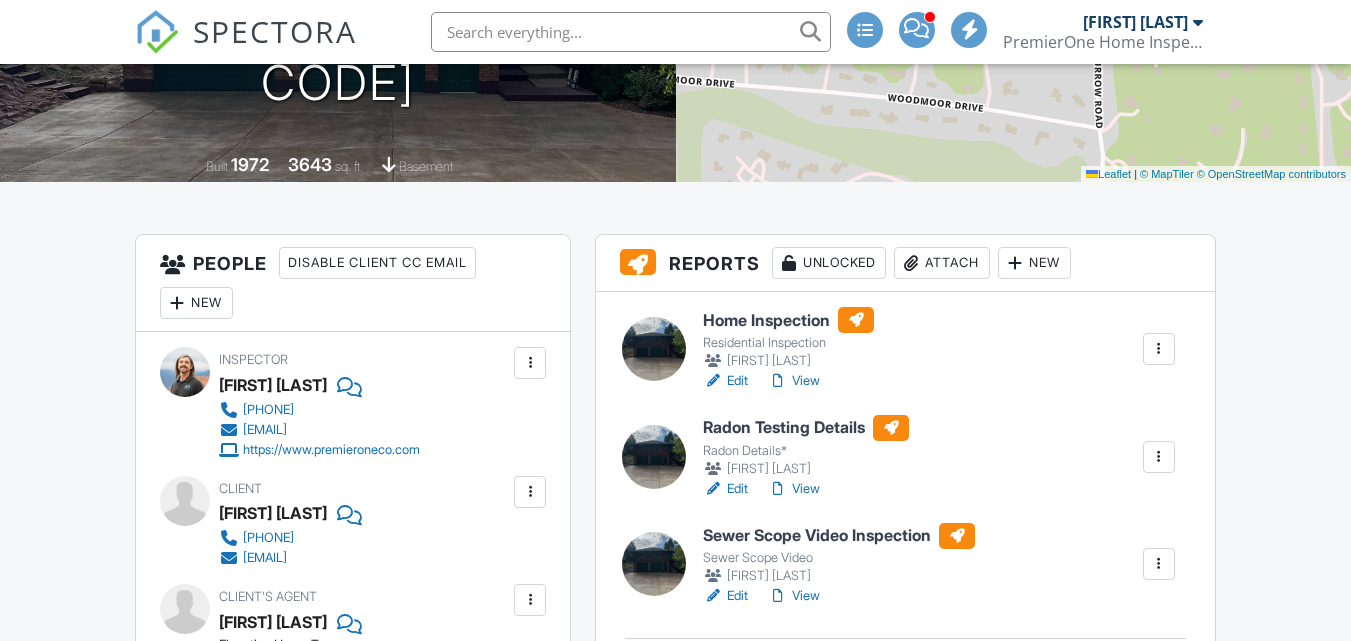 click on "Edit" at bounding box center (725, 596) 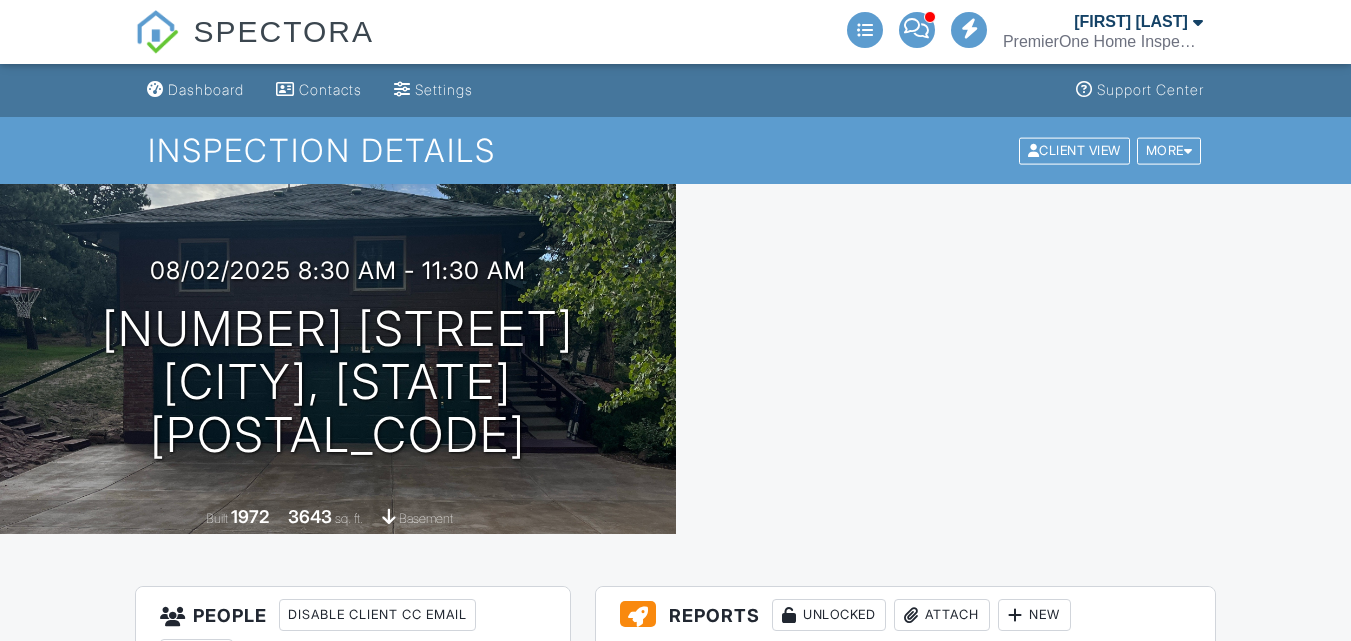 scroll, scrollTop: 0, scrollLeft: 0, axis: both 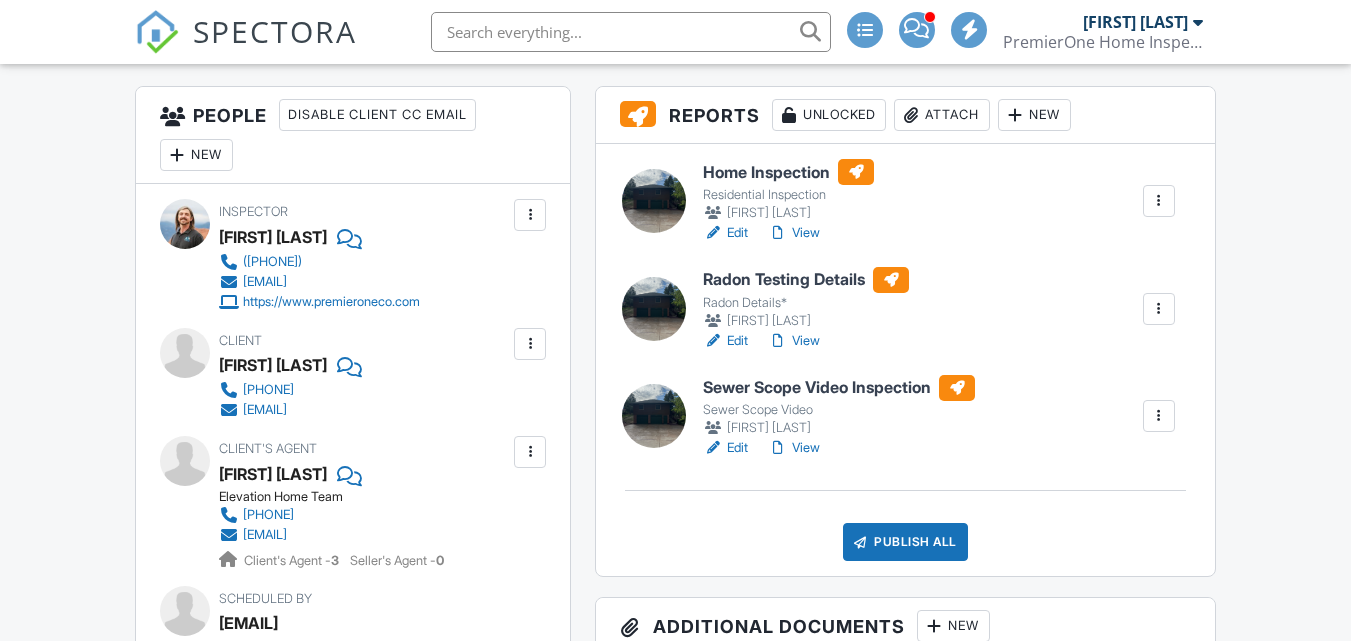 click at bounding box center [1159, 416] 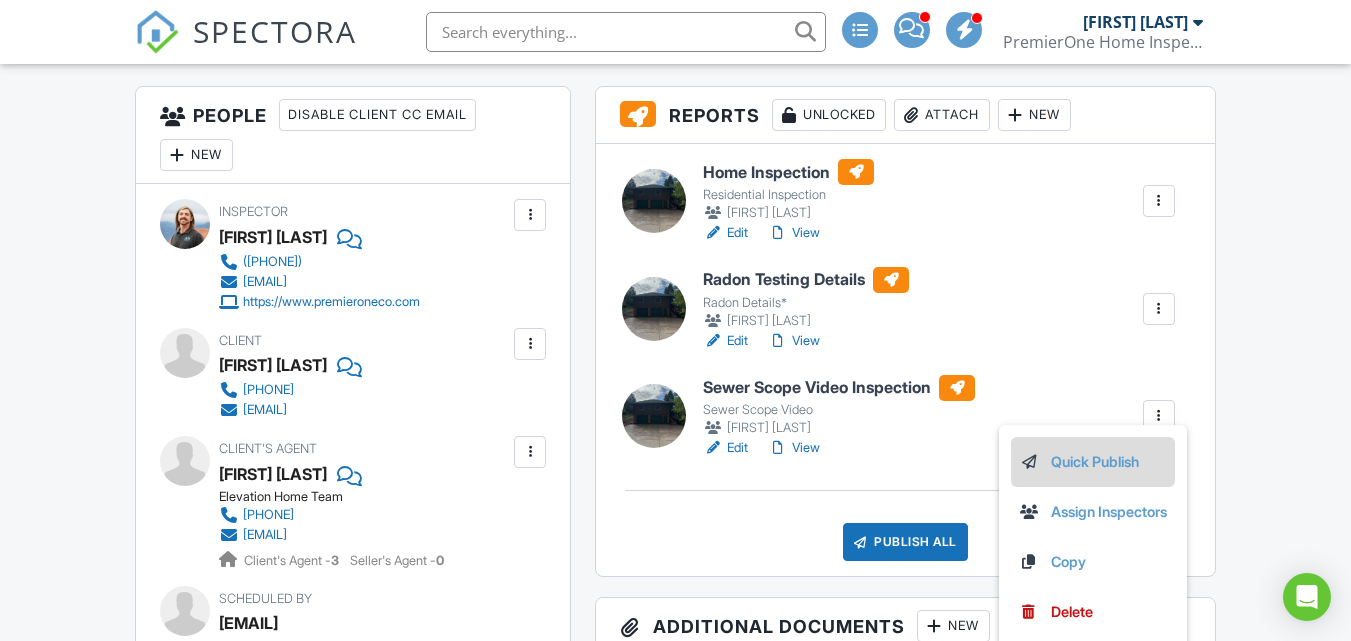 click on "Quick Publish" at bounding box center [1093, 462] 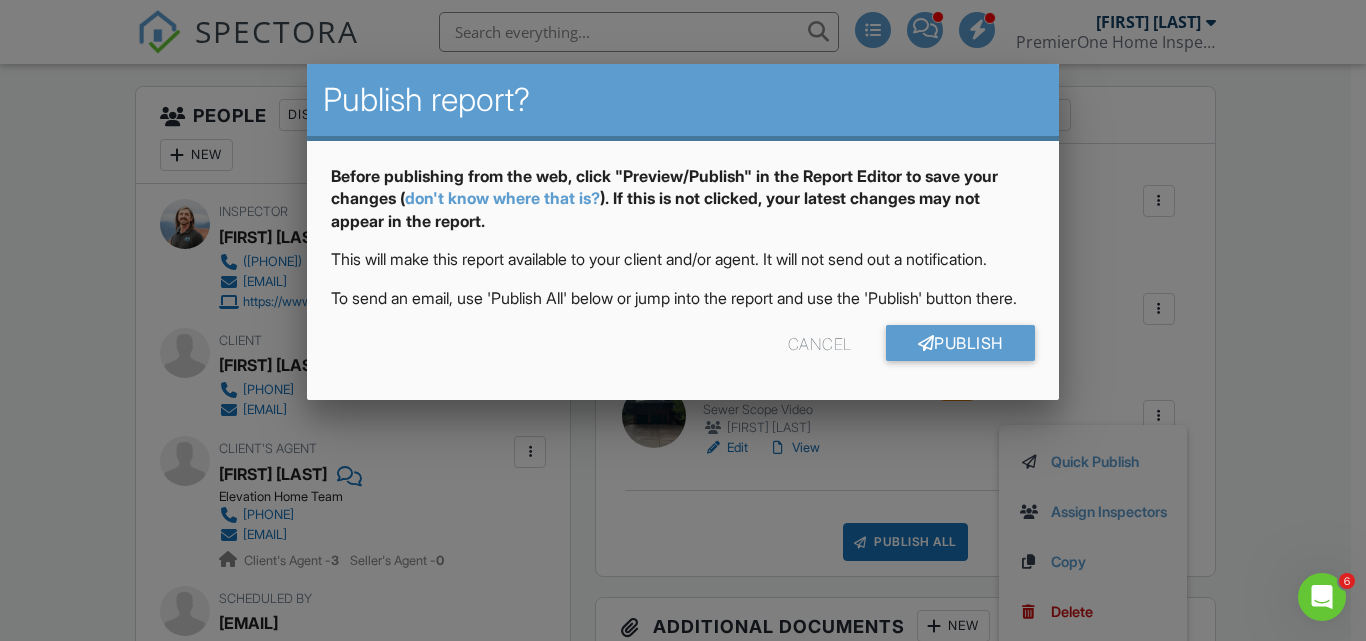 scroll, scrollTop: 0, scrollLeft: 0, axis: both 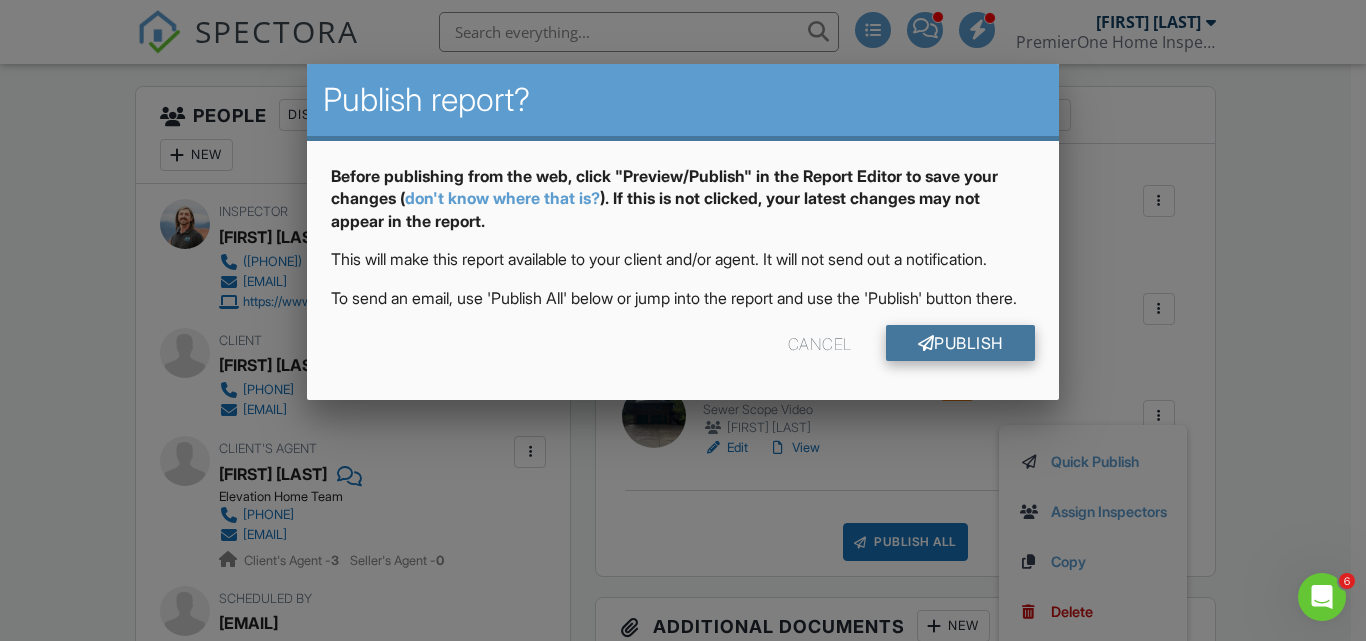 click on "Publish" at bounding box center (960, 343) 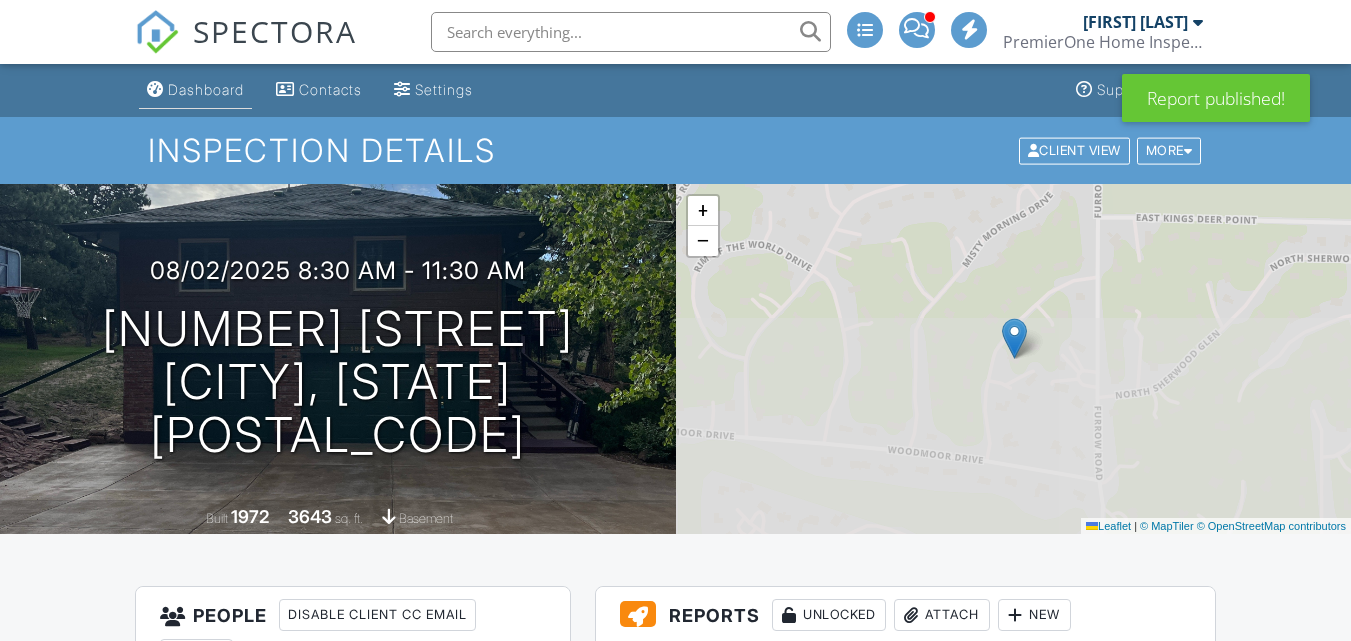 scroll, scrollTop: 0, scrollLeft: 0, axis: both 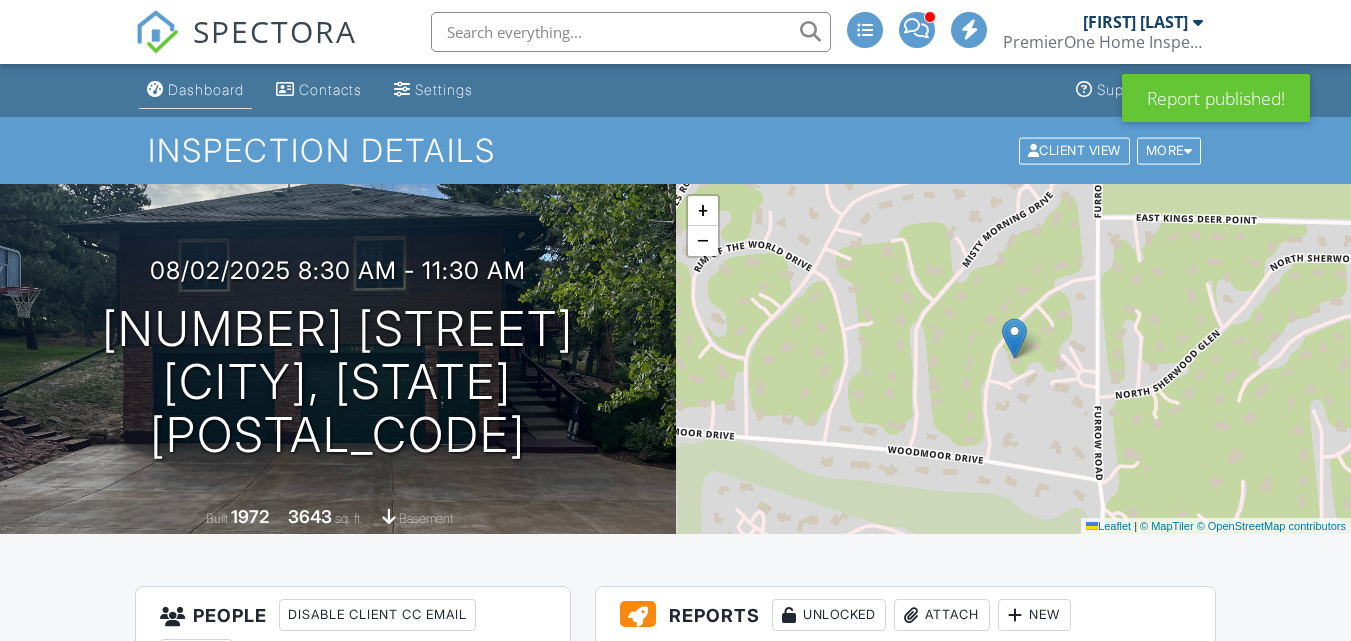 click on "Dashboard" at bounding box center (206, 89) 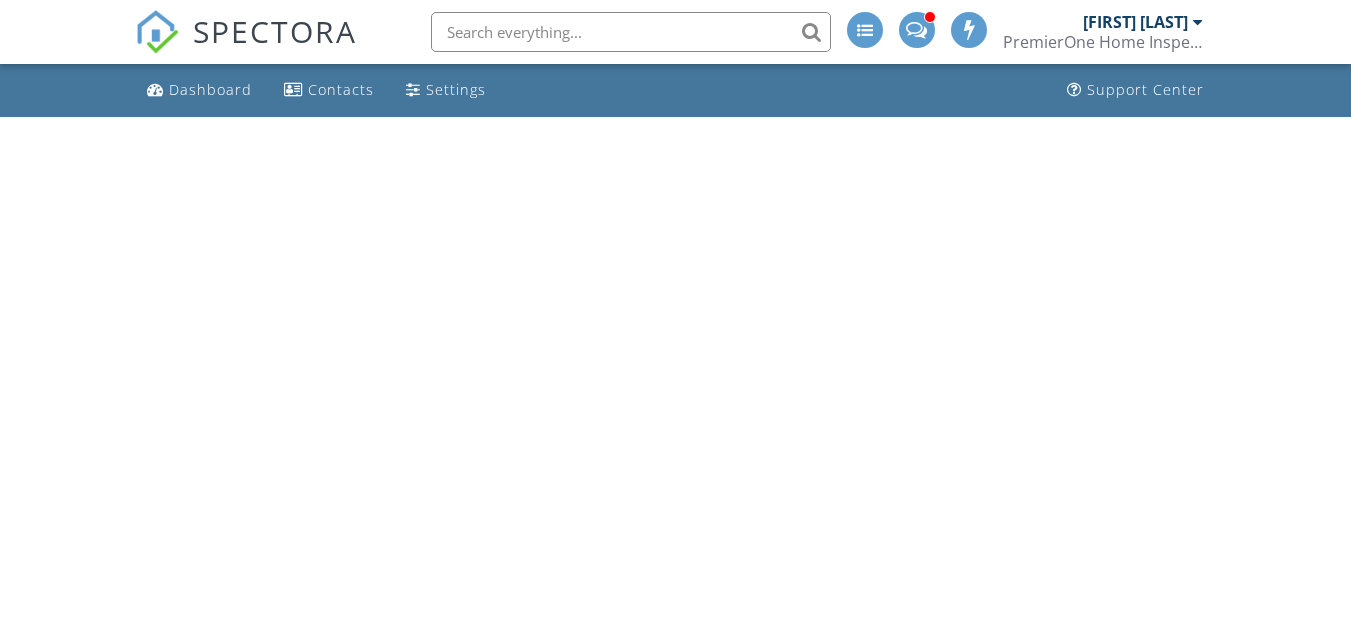 scroll, scrollTop: 0, scrollLeft: 0, axis: both 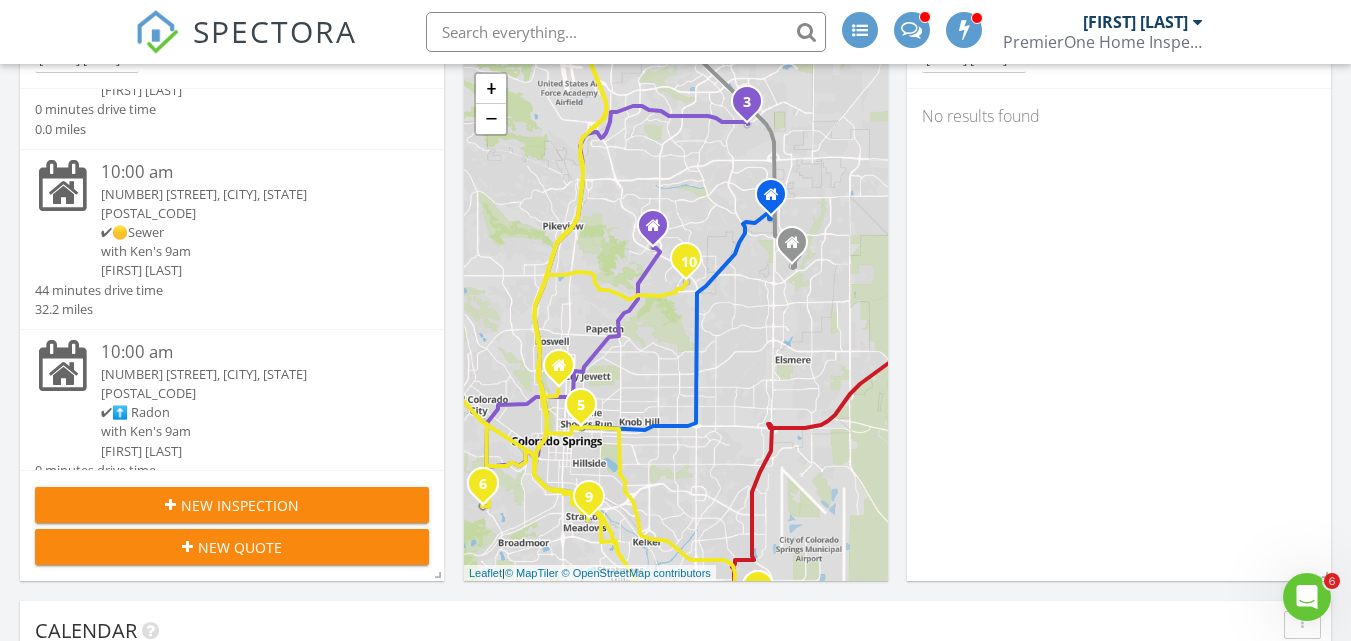click on "with Ken's 9am" at bounding box center [249, 251] 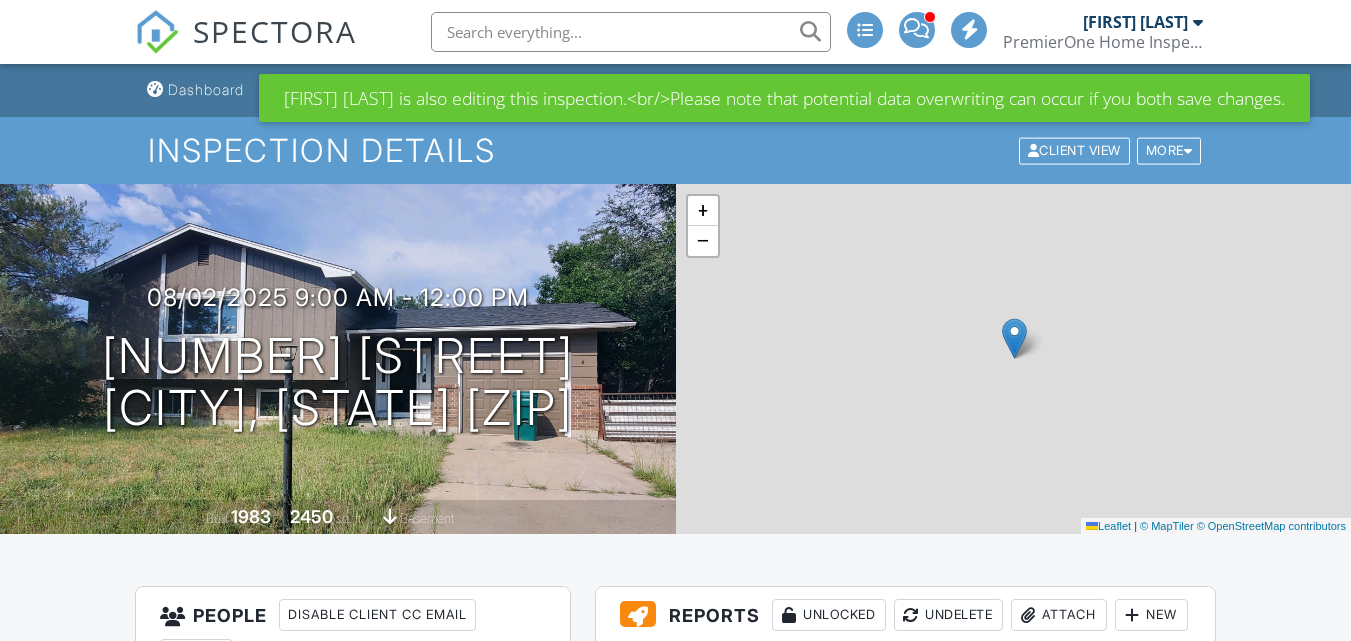 scroll, scrollTop: 0, scrollLeft: 0, axis: both 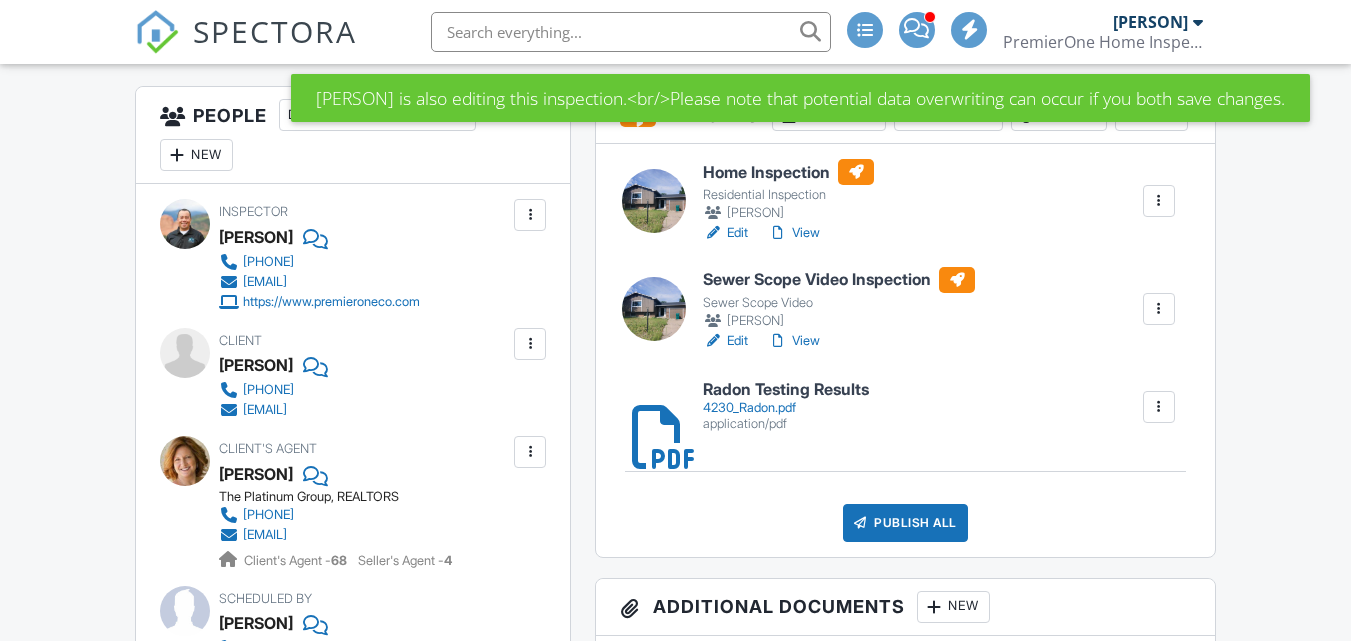 click on "Edit" at bounding box center (725, 341) 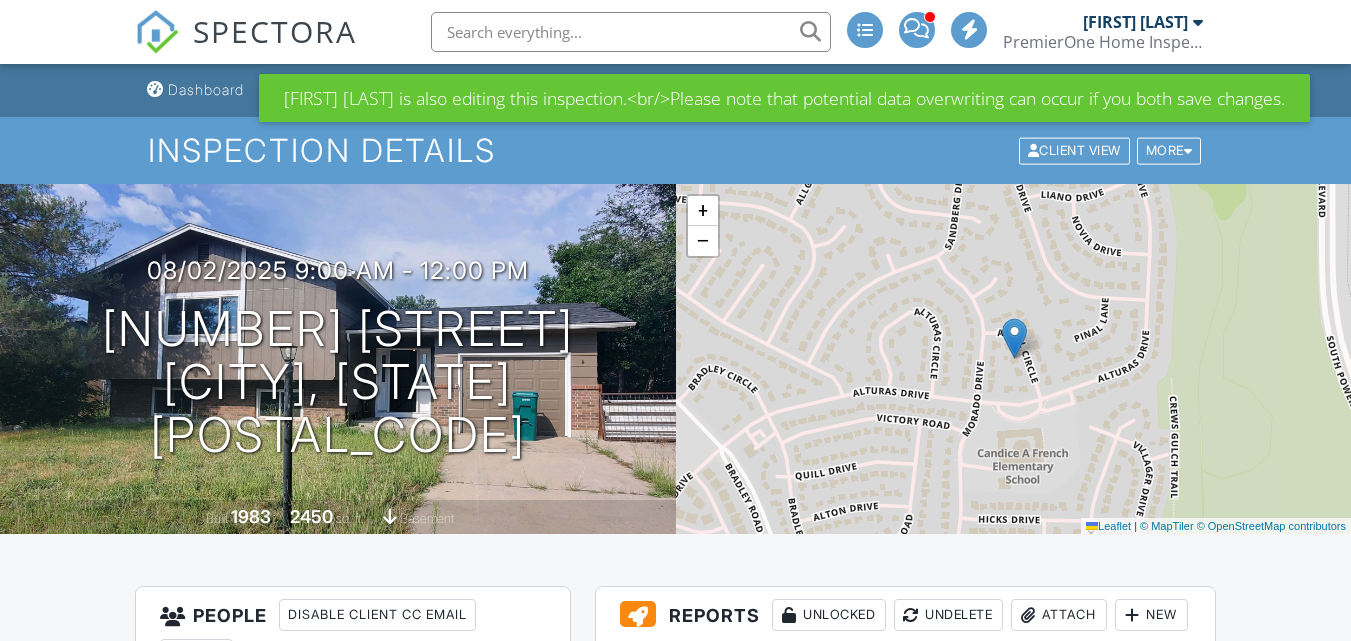 scroll, scrollTop: 399, scrollLeft: 0, axis: vertical 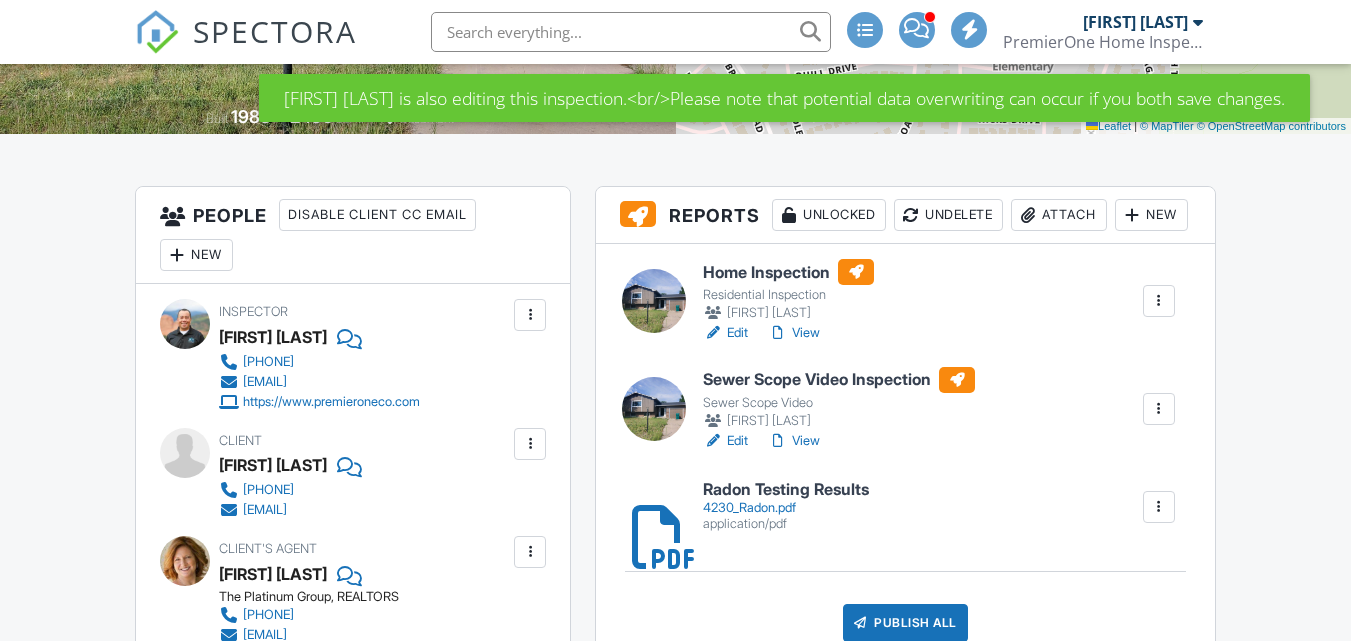 click at bounding box center (1159, 409) 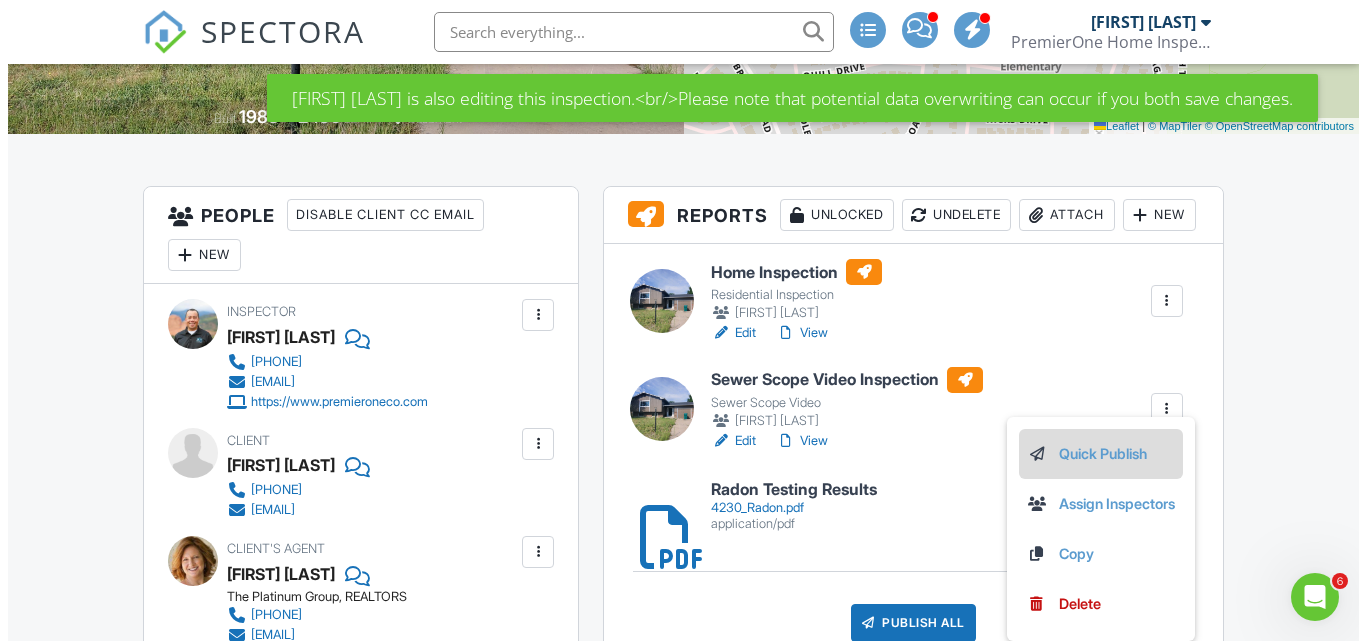 scroll, scrollTop: 0, scrollLeft: 0, axis: both 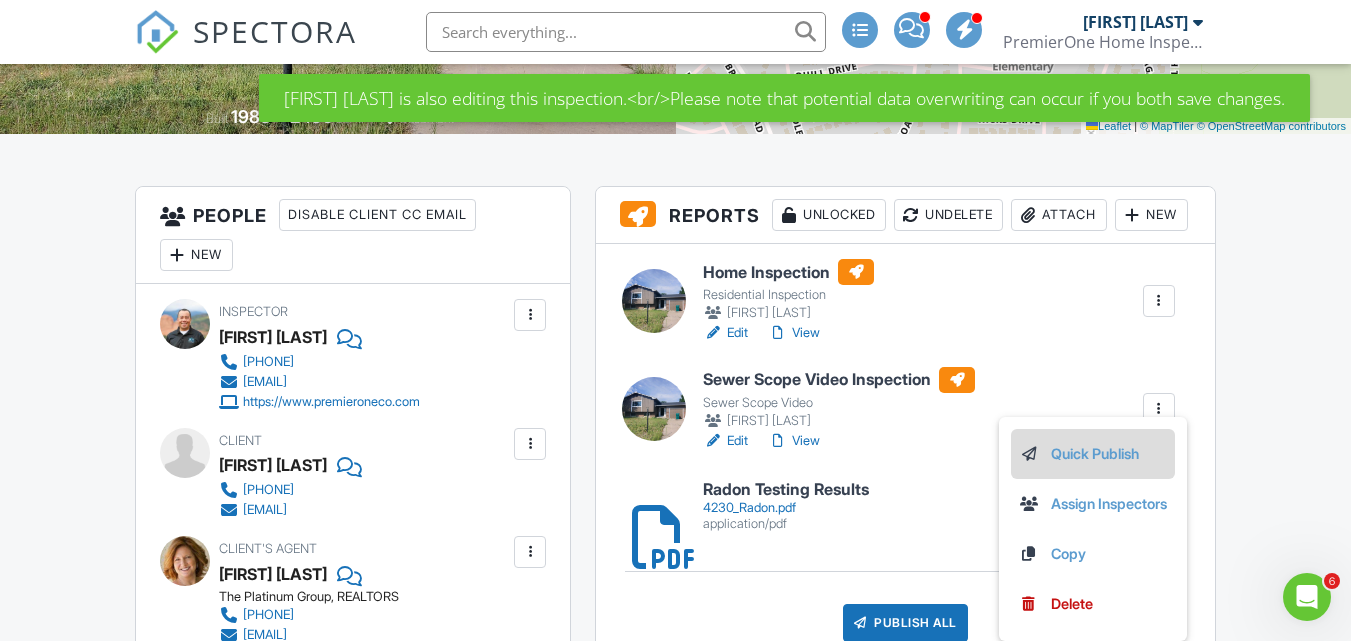 click on "Quick Publish" at bounding box center (1093, 454) 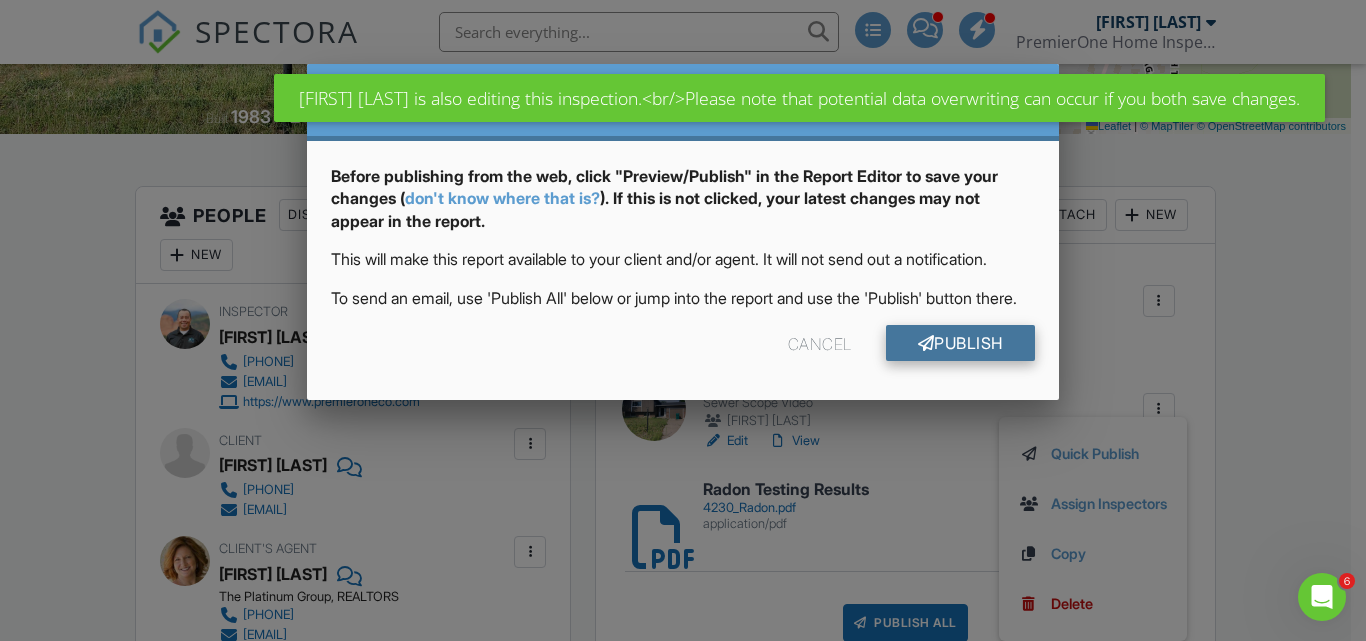 click on "Publish" at bounding box center [960, 343] 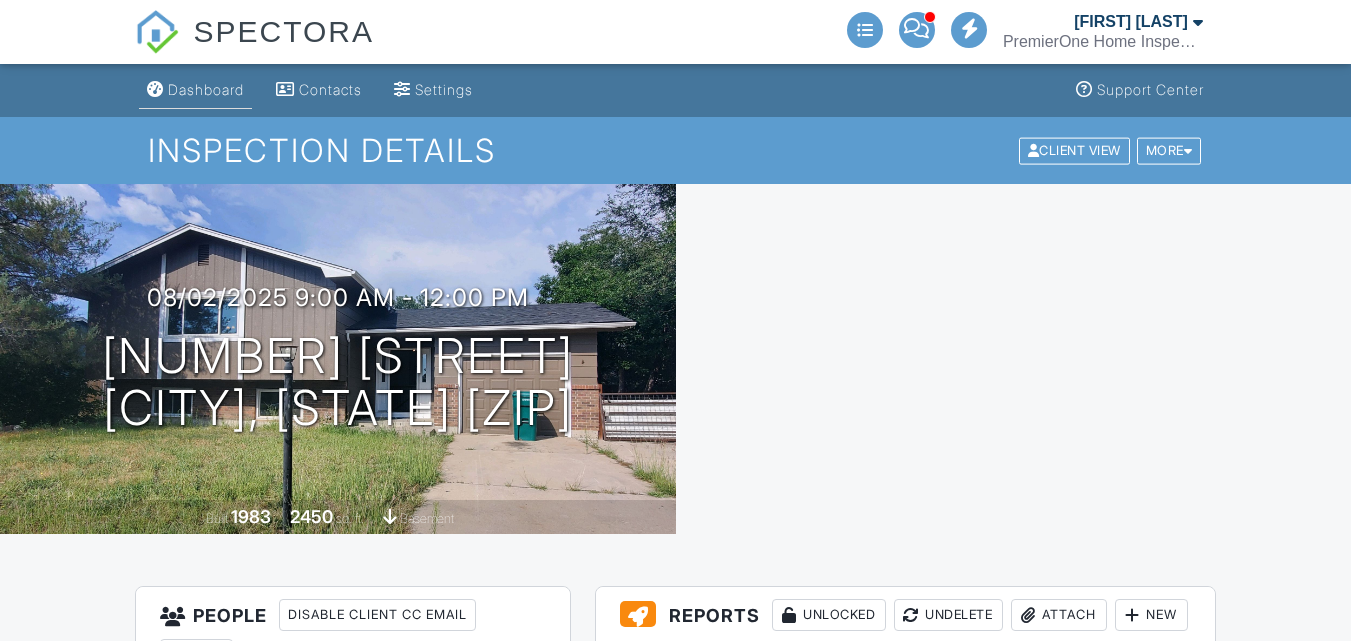scroll, scrollTop: 0, scrollLeft: 0, axis: both 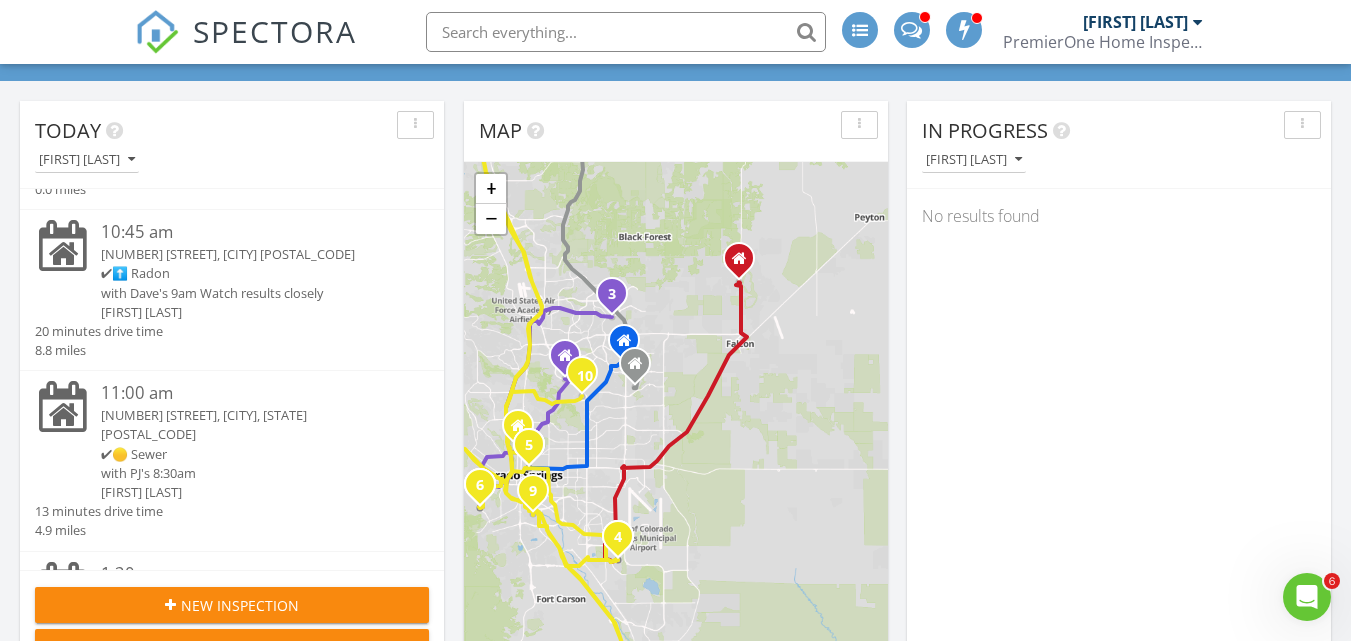click on "with PJ's 8:30am" at bounding box center (249, 473) 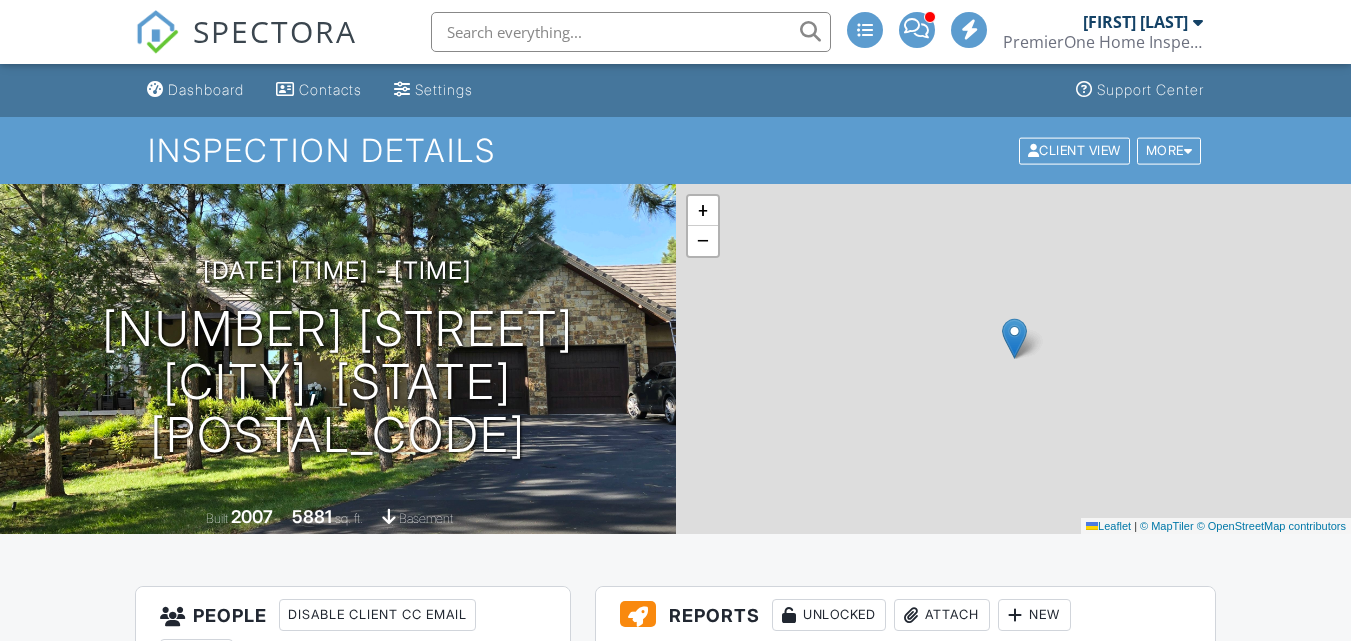 scroll, scrollTop: 0, scrollLeft: 0, axis: both 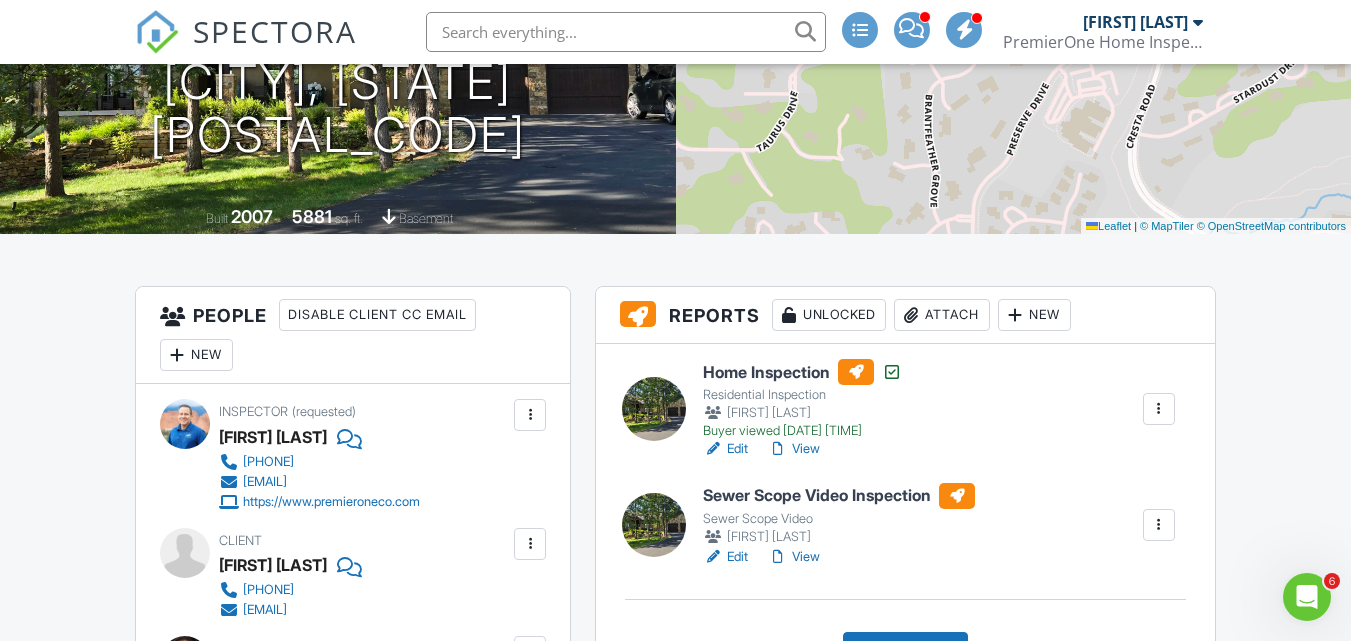 click at bounding box center (1159, 525) 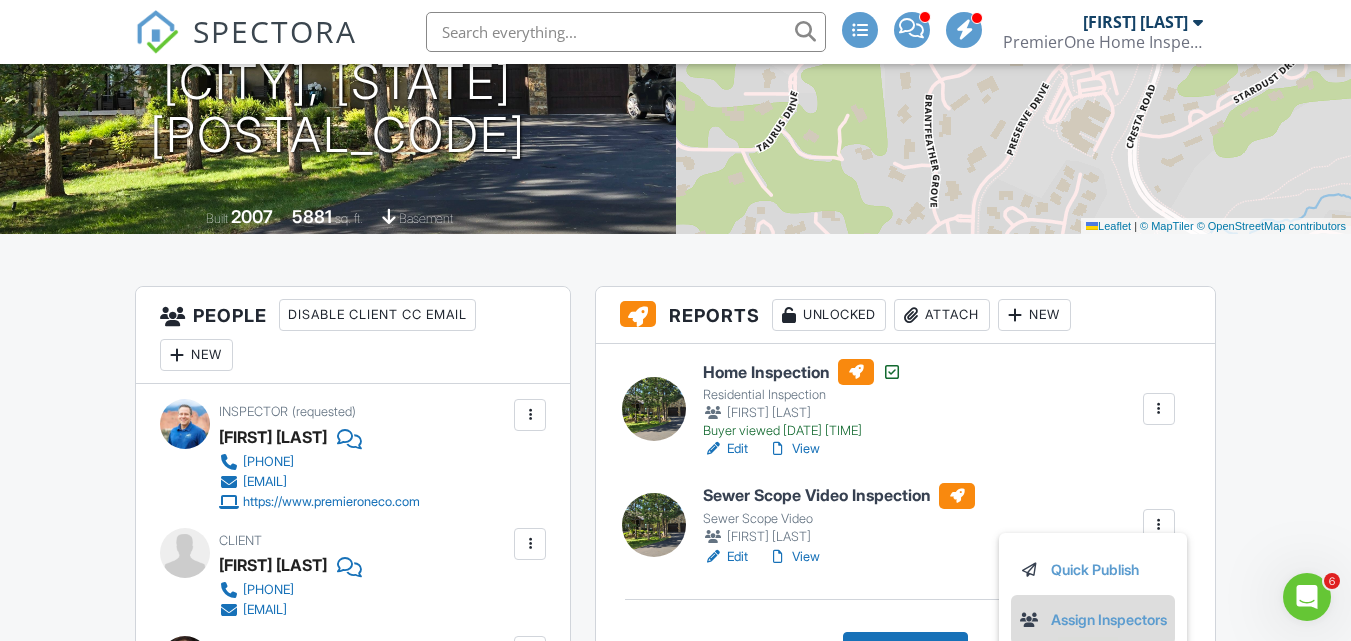 click on "Assign Inspectors" at bounding box center (1093, 620) 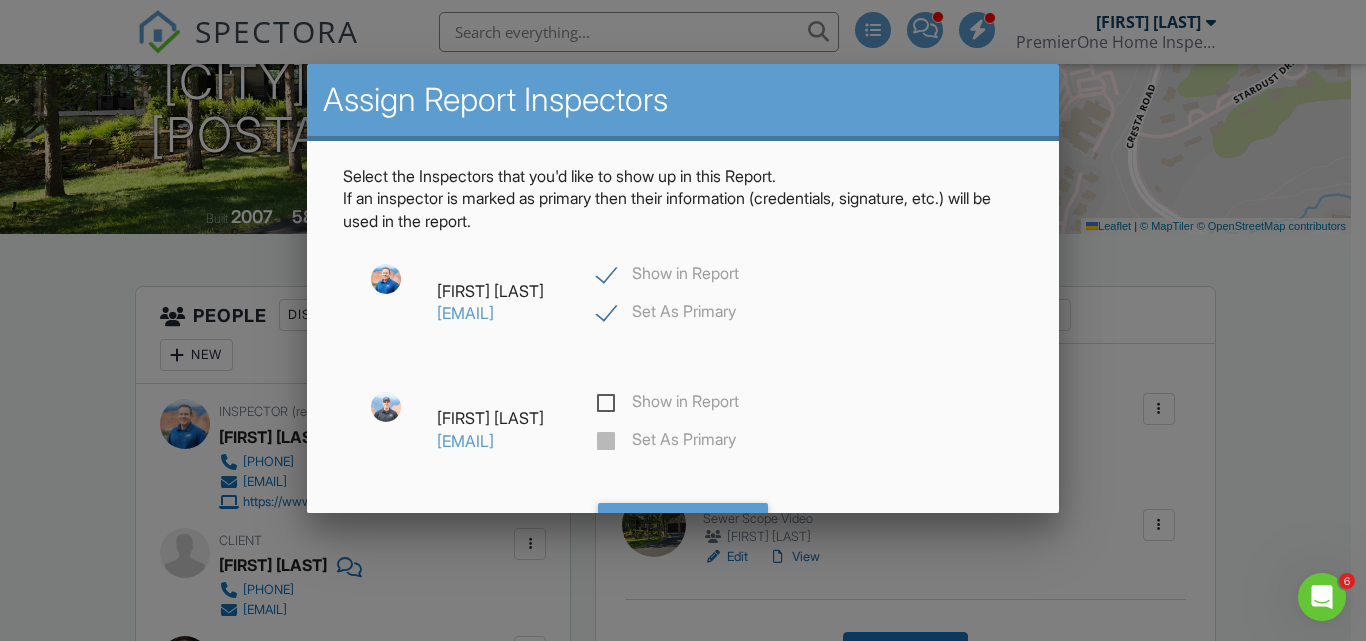 click on "Show in Report" at bounding box center [668, 276] 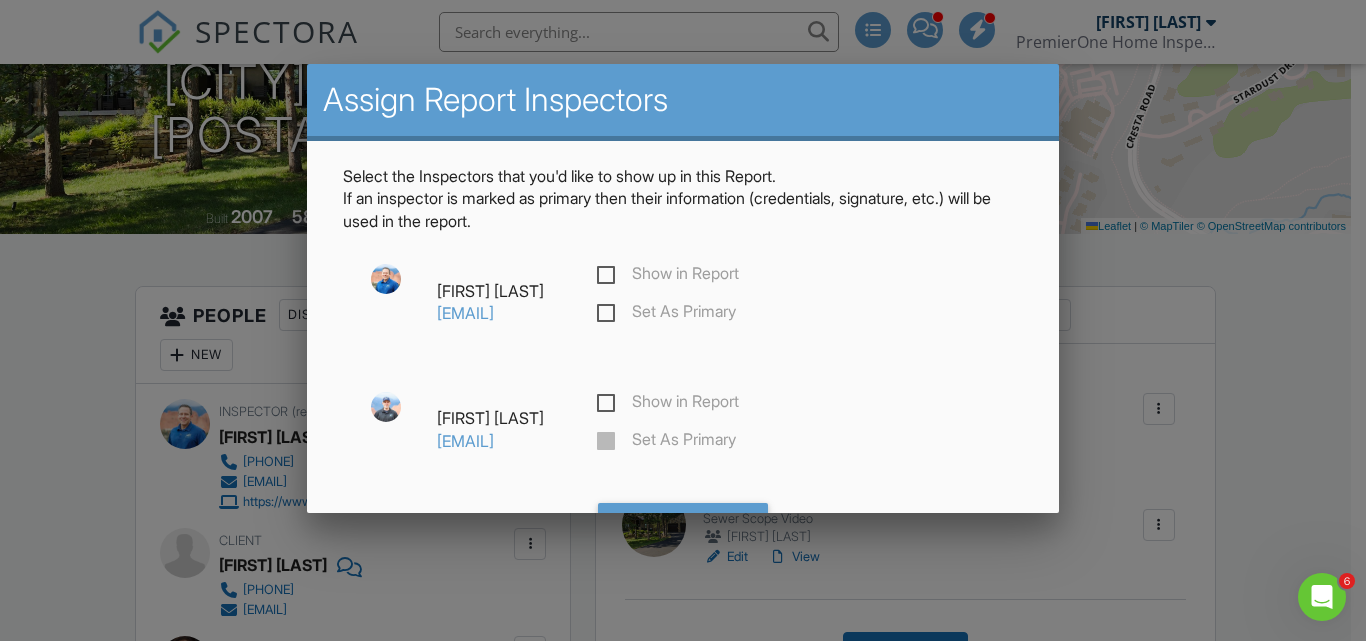 checkbox on "false" 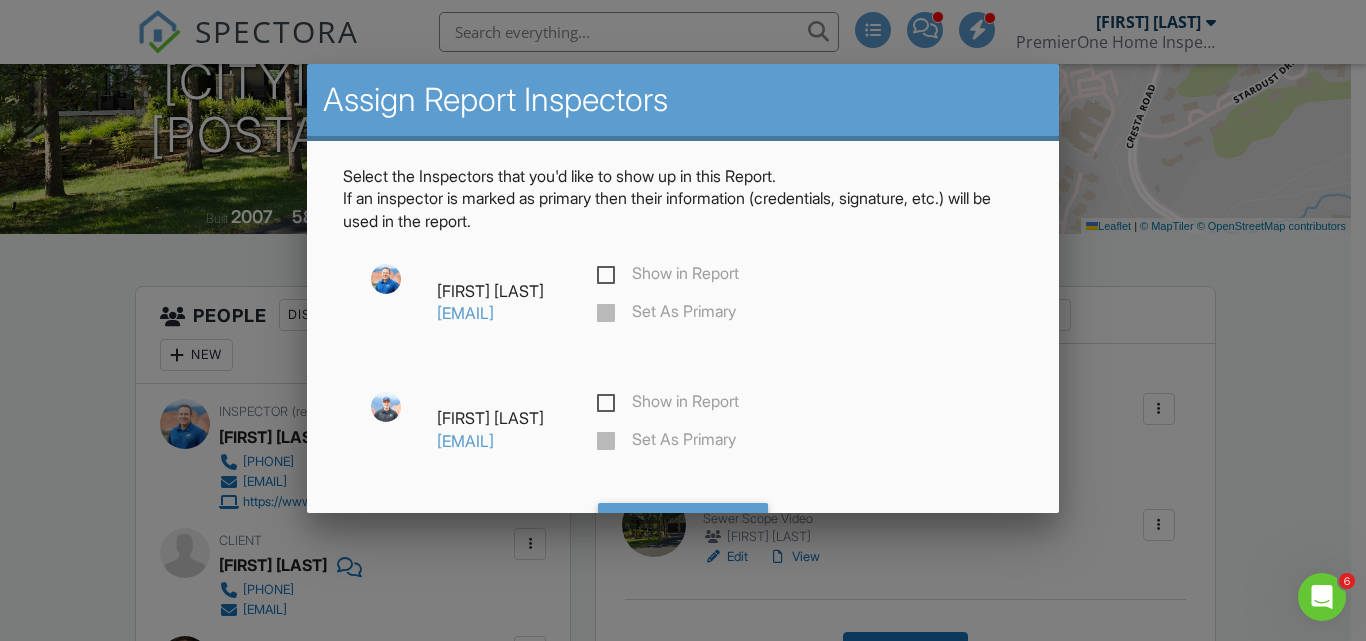 click on "Show in Report" at bounding box center (668, 404) 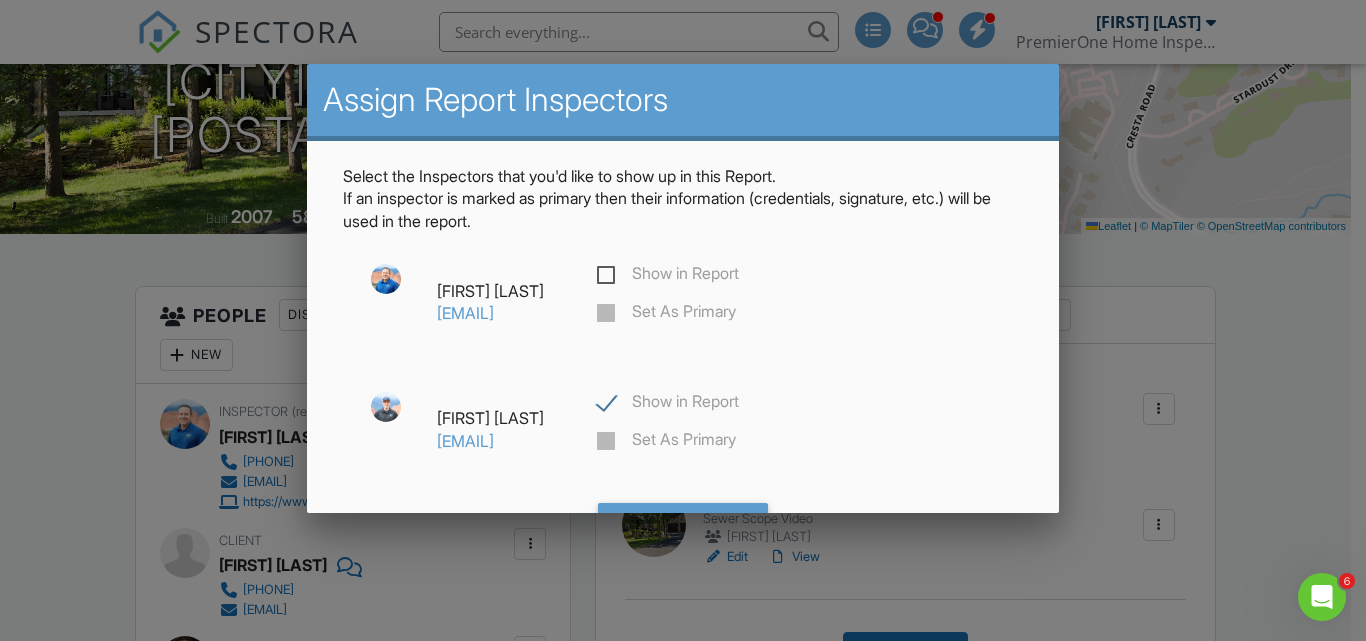 checkbox on "true" 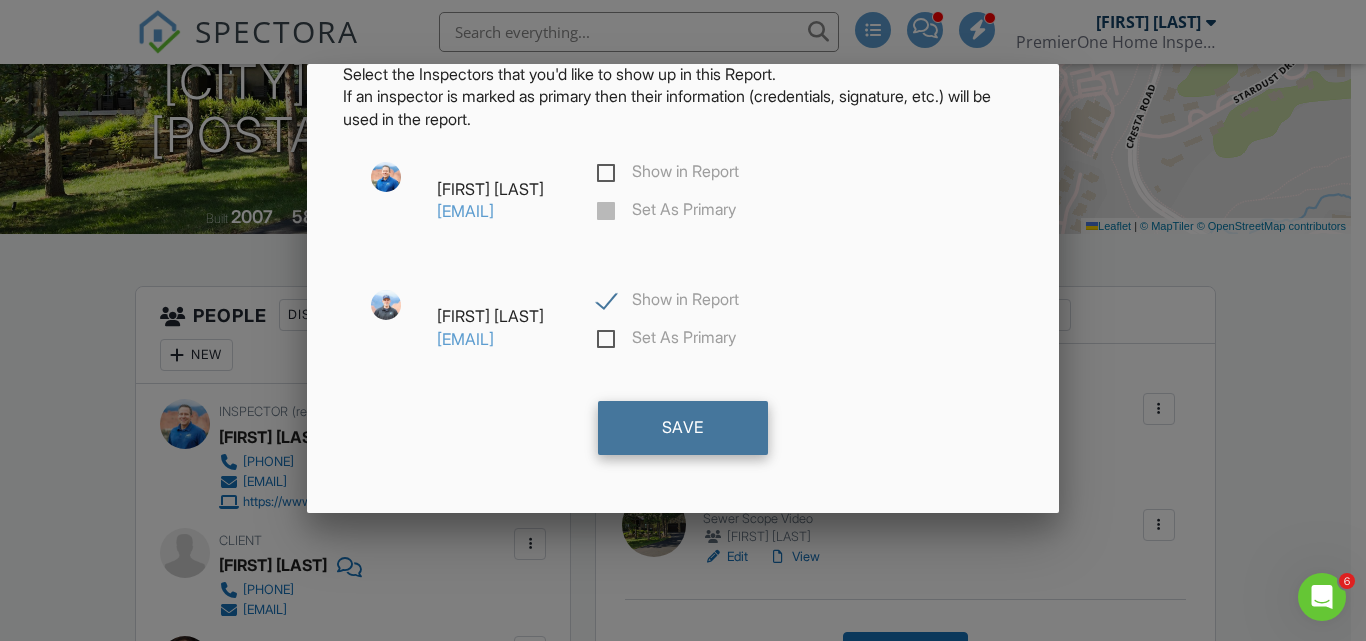 scroll, scrollTop: 103, scrollLeft: 0, axis: vertical 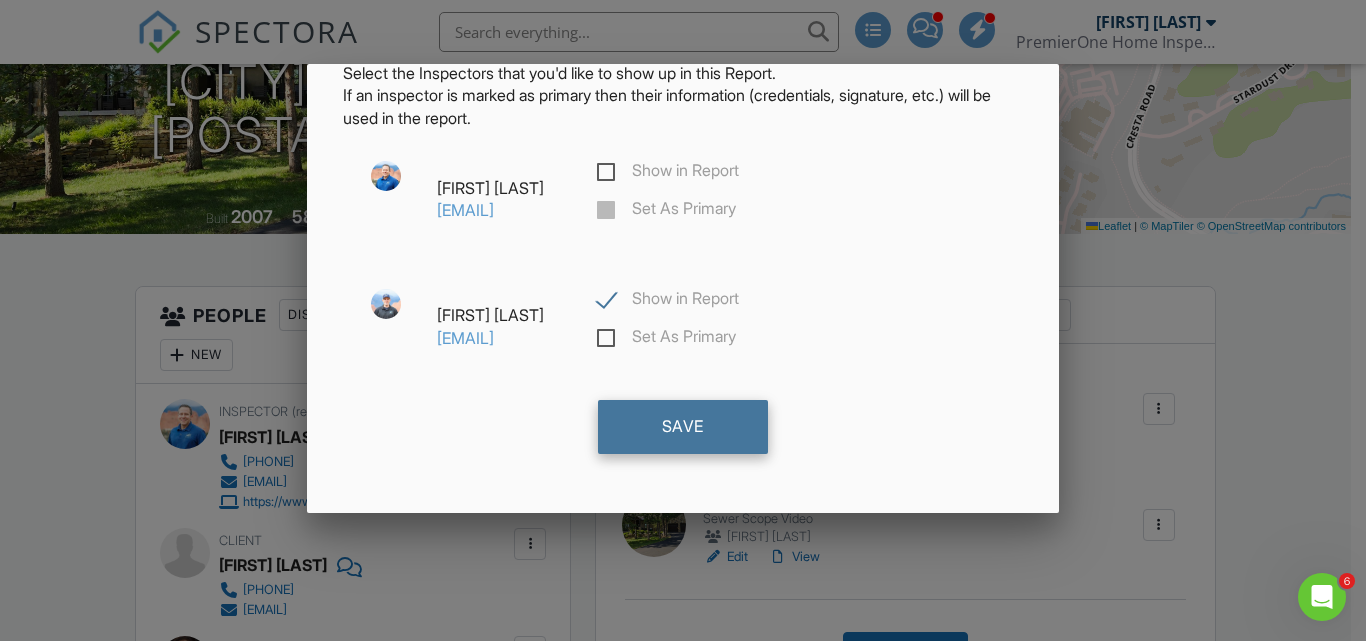 click on "Save" at bounding box center [683, 427] 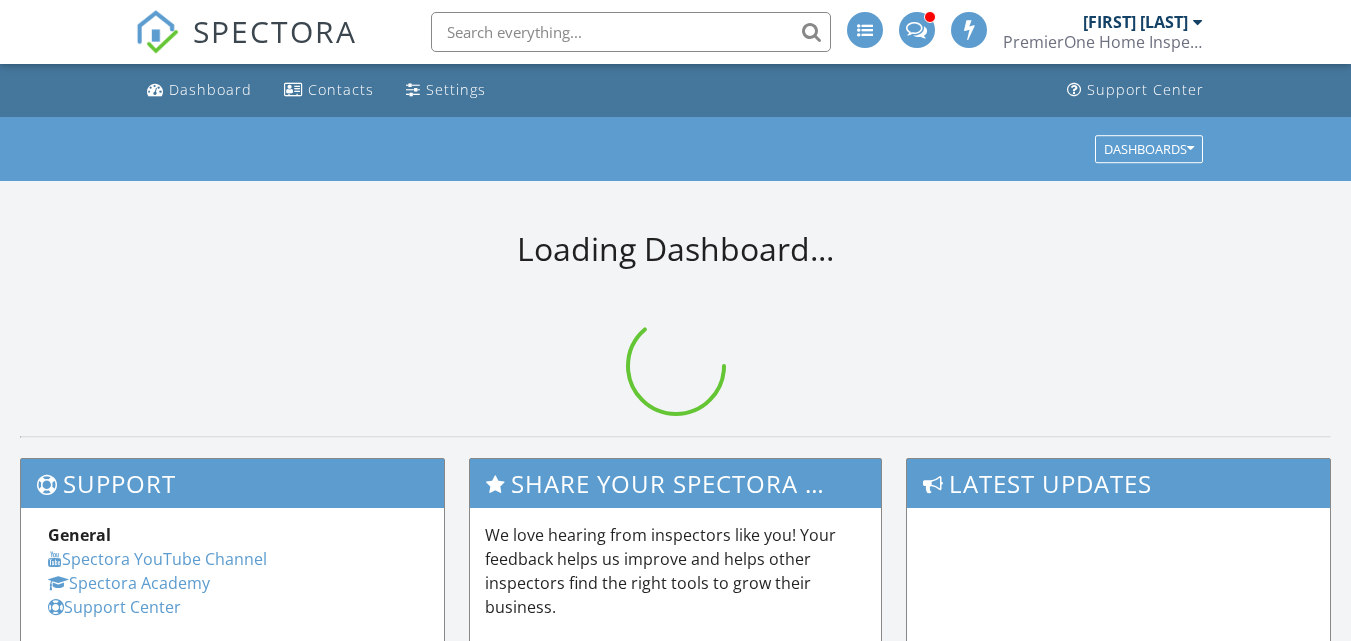 scroll, scrollTop: 0, scrollLeft: 0, axis: both 